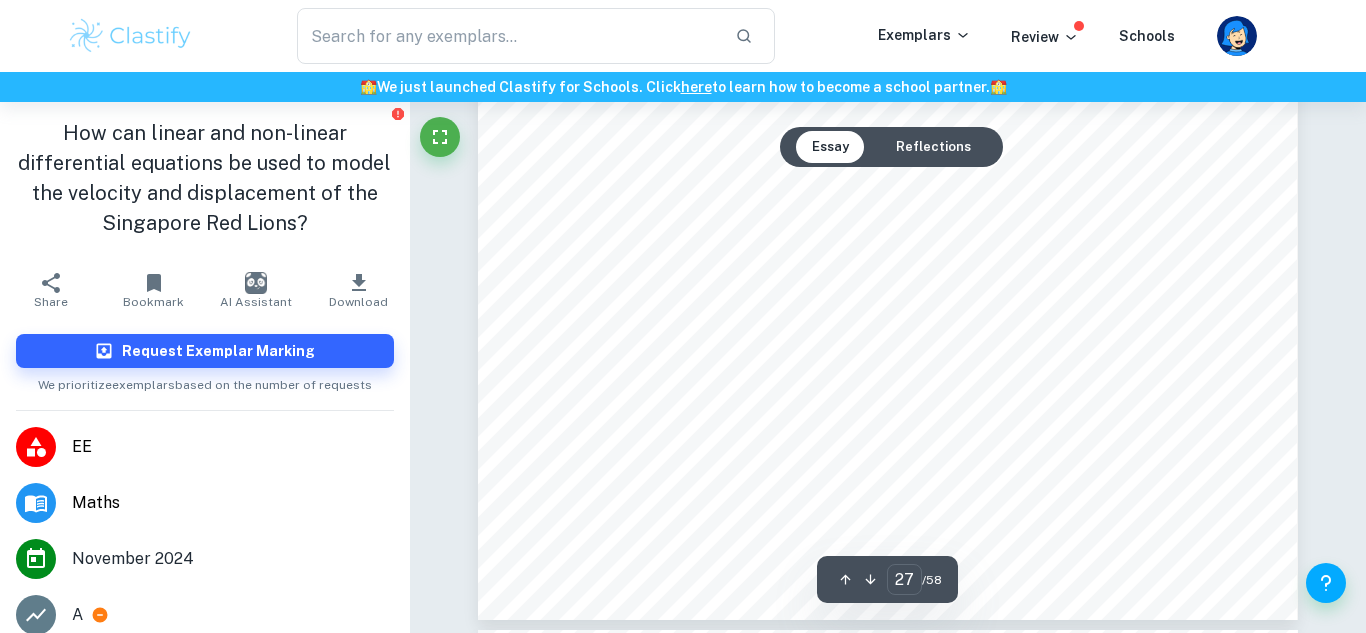 scroll, scrollTop: 30606, scrollLeft: 0, axis: vertical 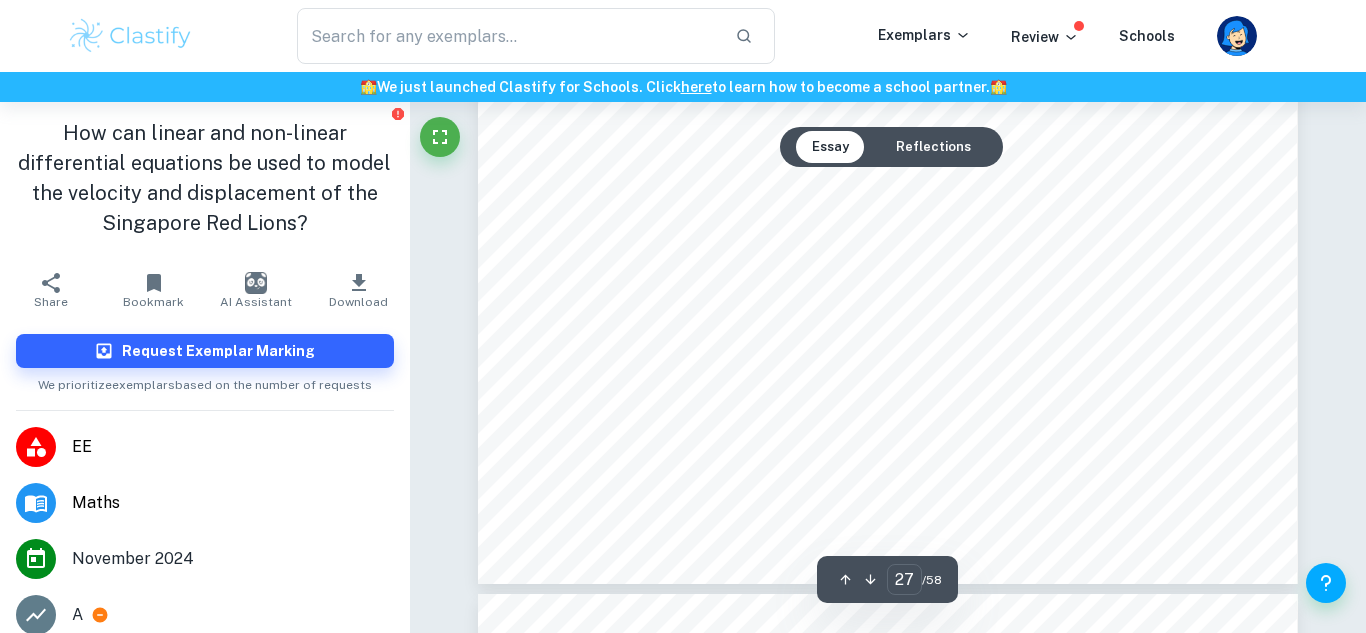 type on "28" 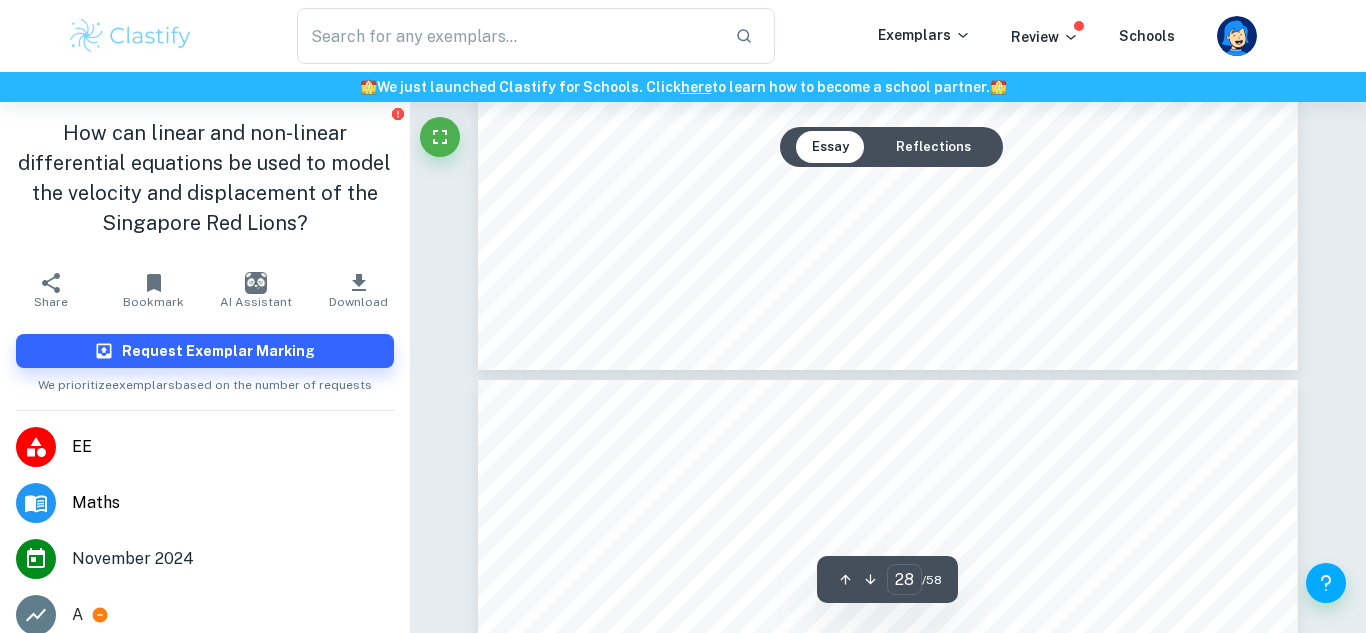 scroll, scrollTop: 32609, scrollLeft: 0, axis: vertical 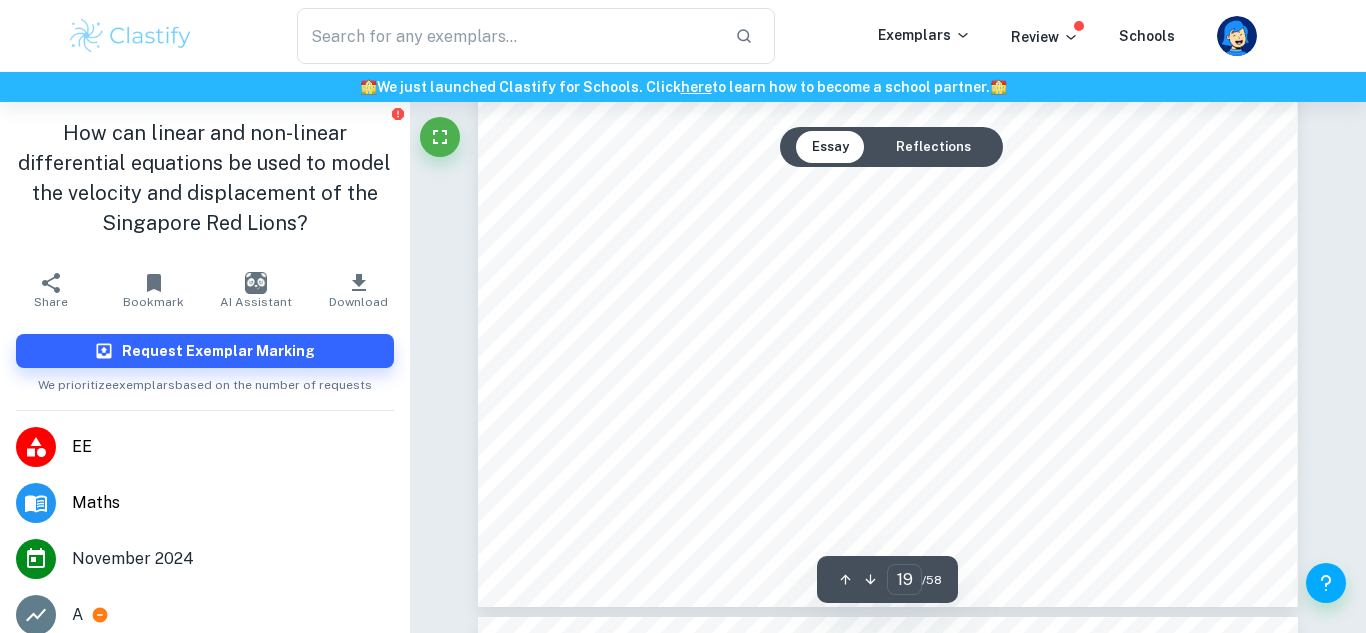 click on "Substituting" at bounding box center [621, 326] 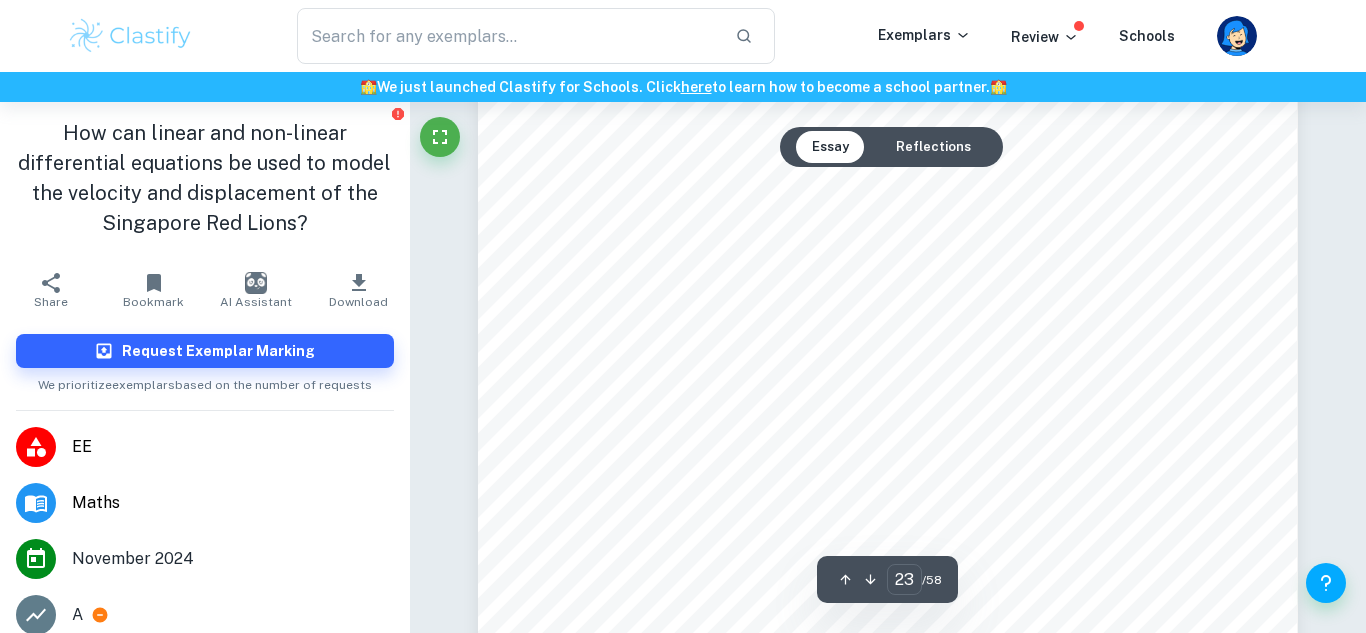 scroll, scrollTop: 26396, scrollLeft: 0, axis: vertical 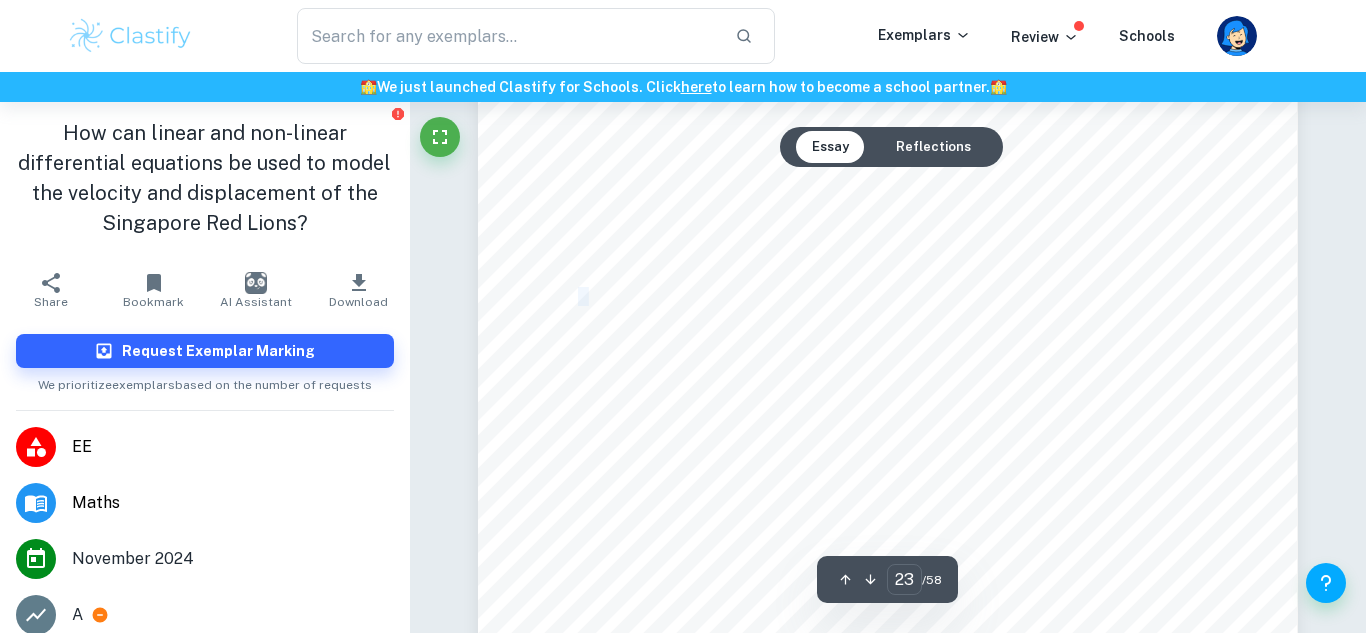 click on "Equations (16) and (17) are nonlinear first and second-order ODEs as the dependent" at bounding box center (886, 297) 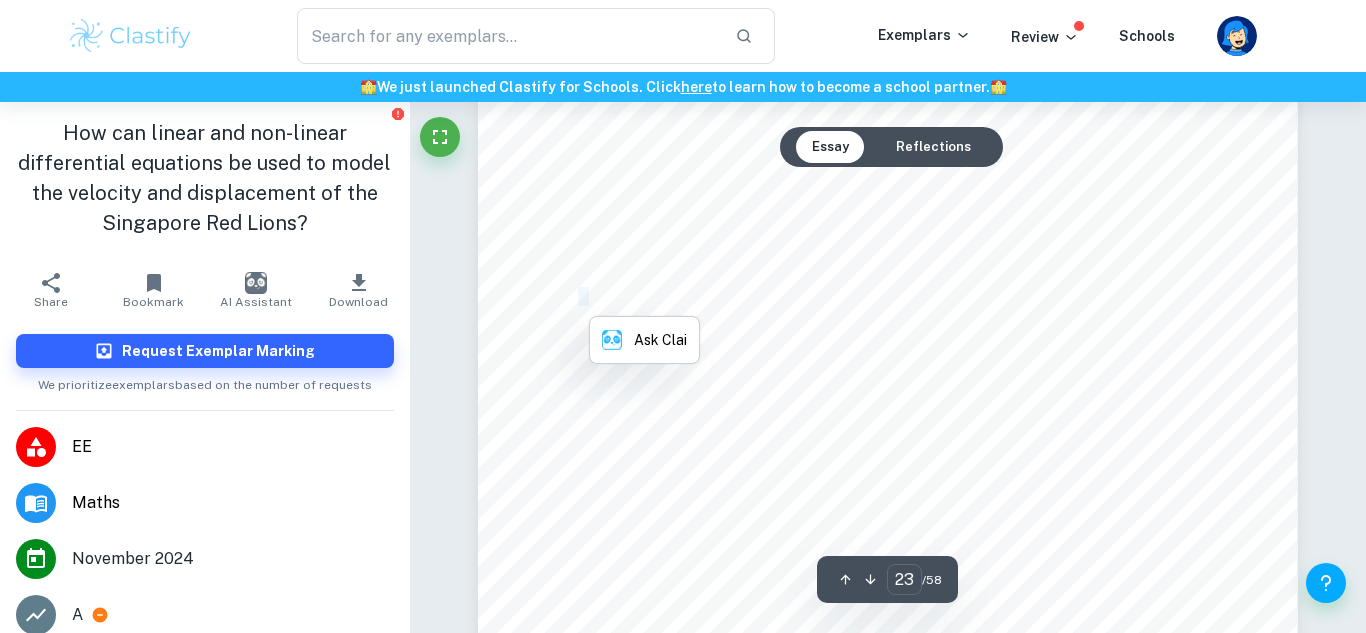 click on "Equations (16) and (17) are nonlinear first and second-order ODEs as the dependent" at bounding box center [886, 297] 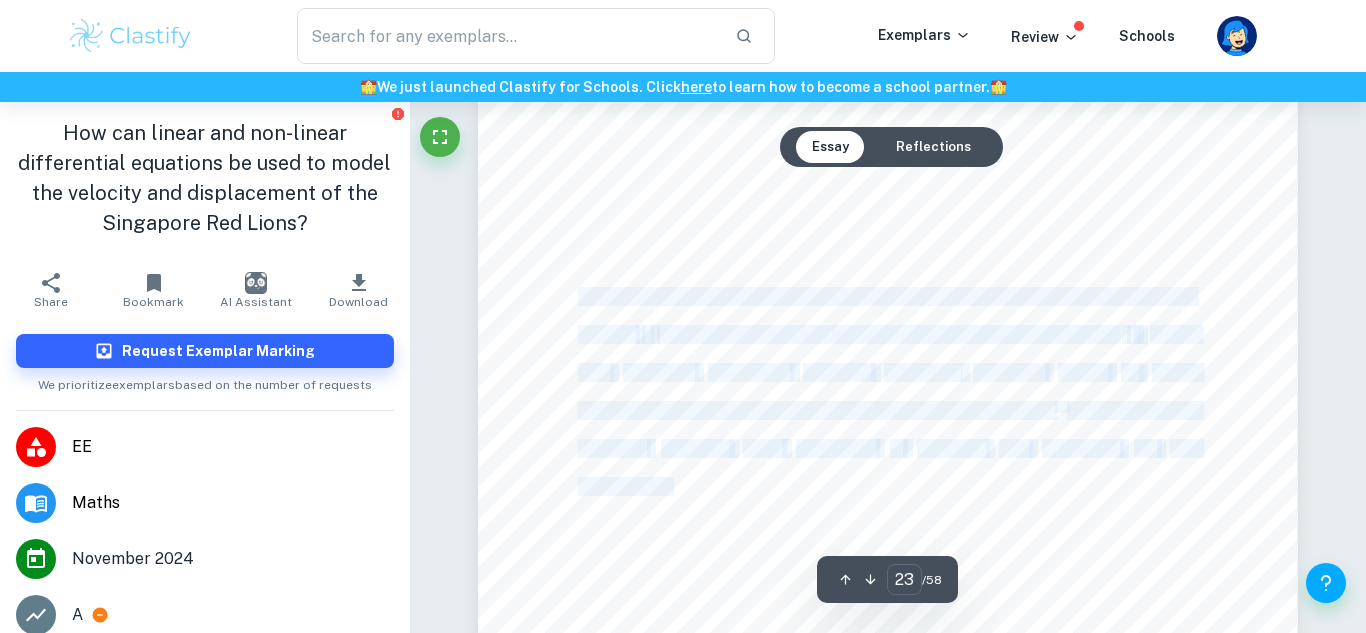 drag, startPoint x: 582, startPoint y: 288, endPoint x: 674, endPoint y: 486, distance: 218.33003 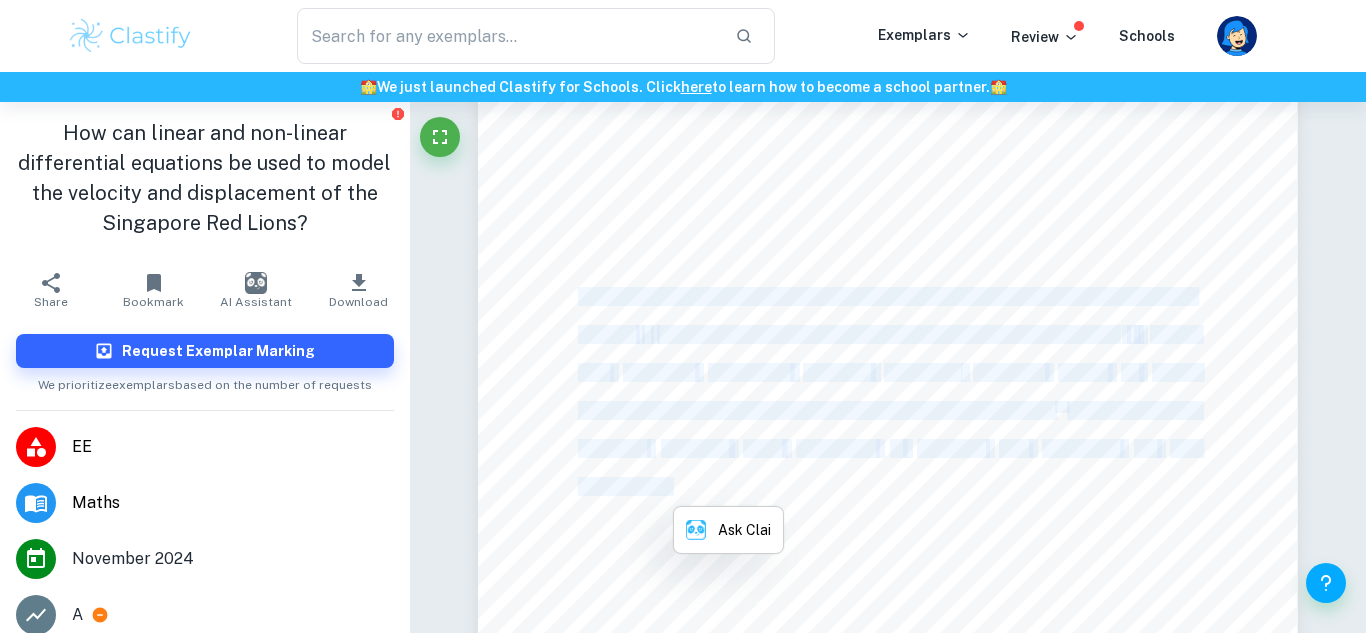 click on "unsuccessful." at bounding box center [628, 487] 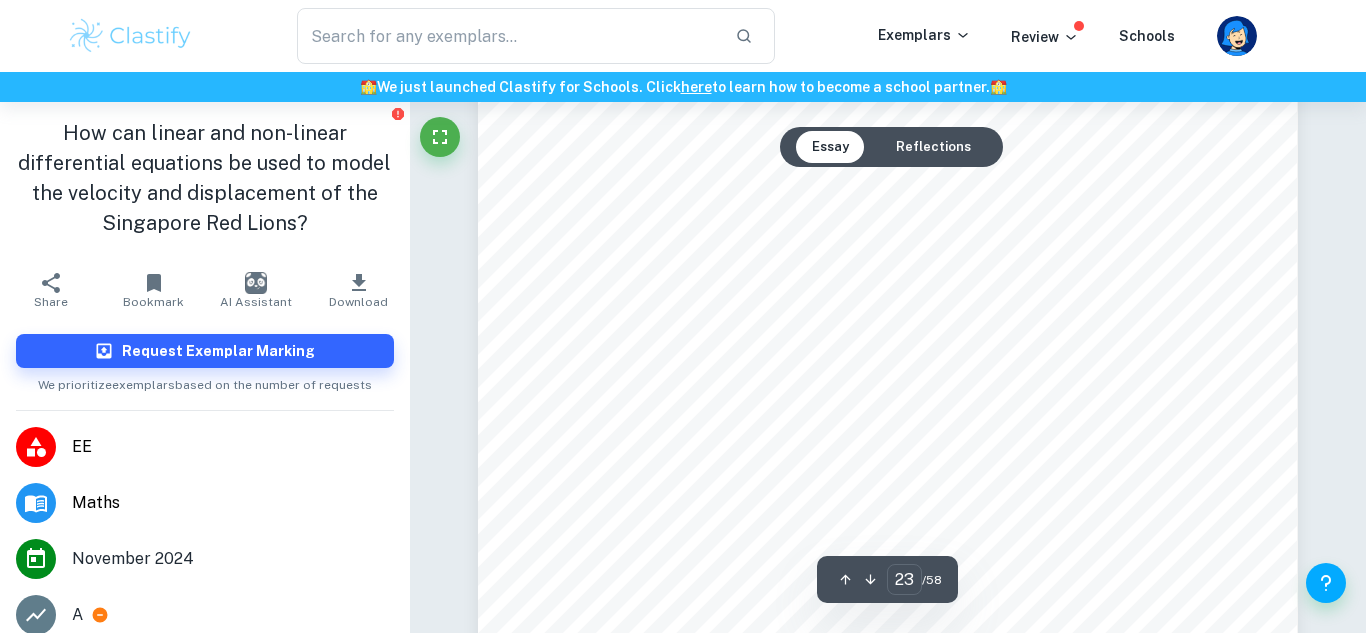 click on "Page 19 of 51 Recalling Equation (5): ýÿ ýÿ   = ý 2  ý ý   ÿ   2 2 2 (5) Substituting   P(ÿ)   into Equation (5): ýÿ ýÿ   = ý 2   ' 2375000 2924207   ÿ &   +  29587500 2924207   ÿ '   2  1551701475 5848414   ÿ +  20291909008 8772621   3   ÿ   2 2 2 (16) Recalling Equation (7): ý $ ÿ ýÿ $   = ý 2  ý ý   O ýÿ ýÿ P   2 2 2 (7) Substituting   P(ÿ)   into Equation (7): ý ' ÿ ýÿ '   = ý 2   ' 2375000 2924207   ÿ &   +  29587500 2924207   ÿ '   2  1551701475 5848414   ÿ +  20291909008 8772621   3   ýÿ ýÿ   2 2 2 (17) Equations (16) and (17) are nonlinear first and second-order ODEs as the dependent variable   ÿ   is not being multiplied by a constant but rather by a function of   ÿ .   Due to their   increased   complexity,   nonlinear   differential   equations   cannot   be   solved analytically and instead, are solved using numerical techniques 27 . Nonetheless, an analytical   approach   using   Separation   of   Variables   was   attempted,   but   was unsuccessful." at bounding box center [888, 156] 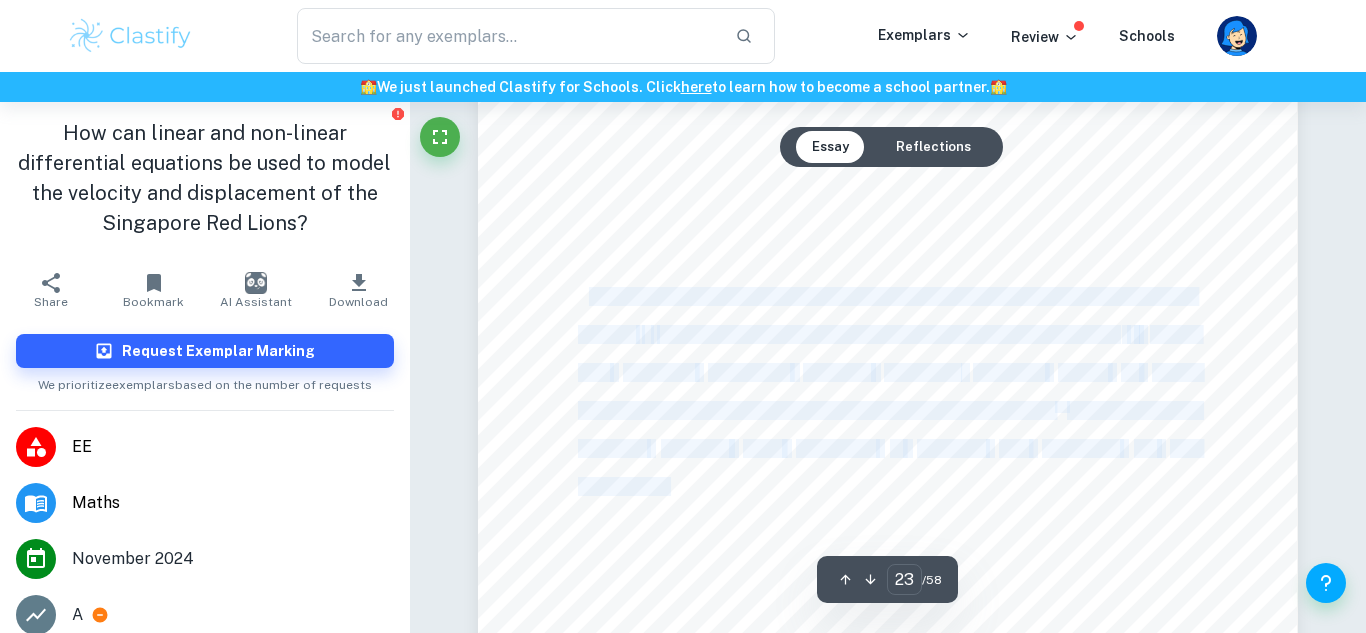 drag, startPoint x: 584, startPoint y: 293, endPoint x: 668, endPoint y: 491, distance: 215.08138 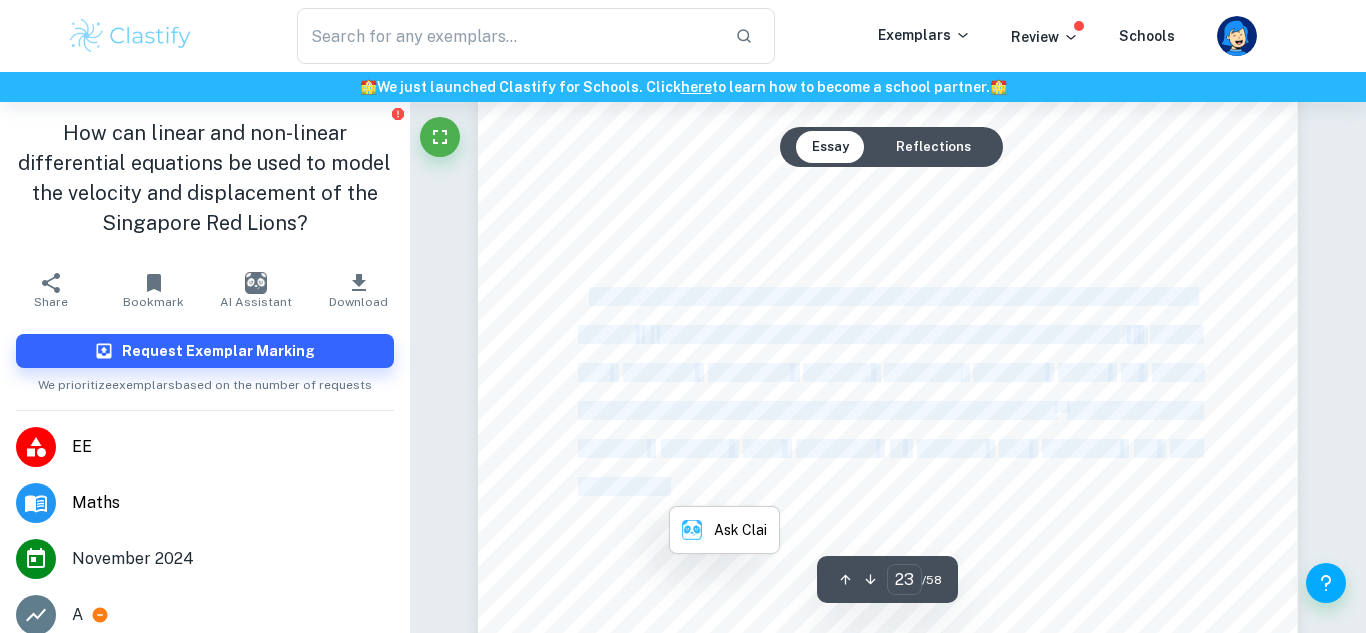 click on "unsuccessful." at bounding box center [628, 487] 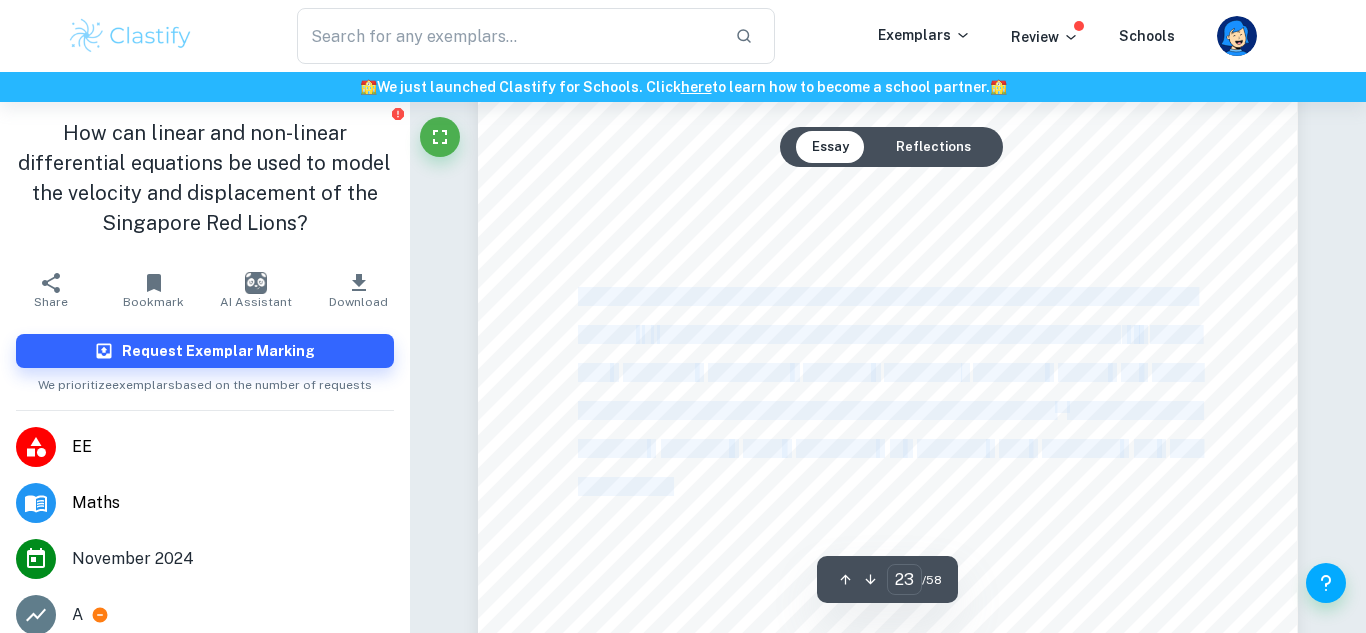 drag, startPoint x: 668, startPoint y: 491, endPoint x: 584, endPoint y: 300, distance: 208.65521 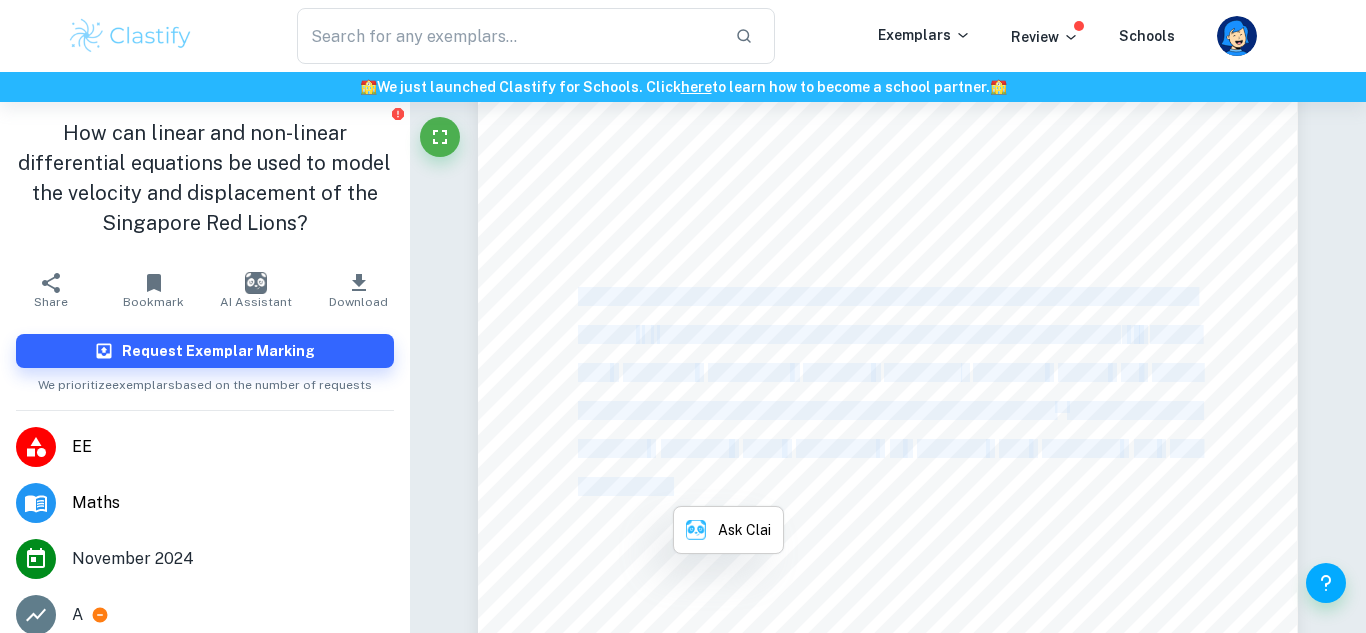 click on "Equations (16) and (17) are nonlinear first and second-order ODEs as the dependent" at bounding box center (886, 297) 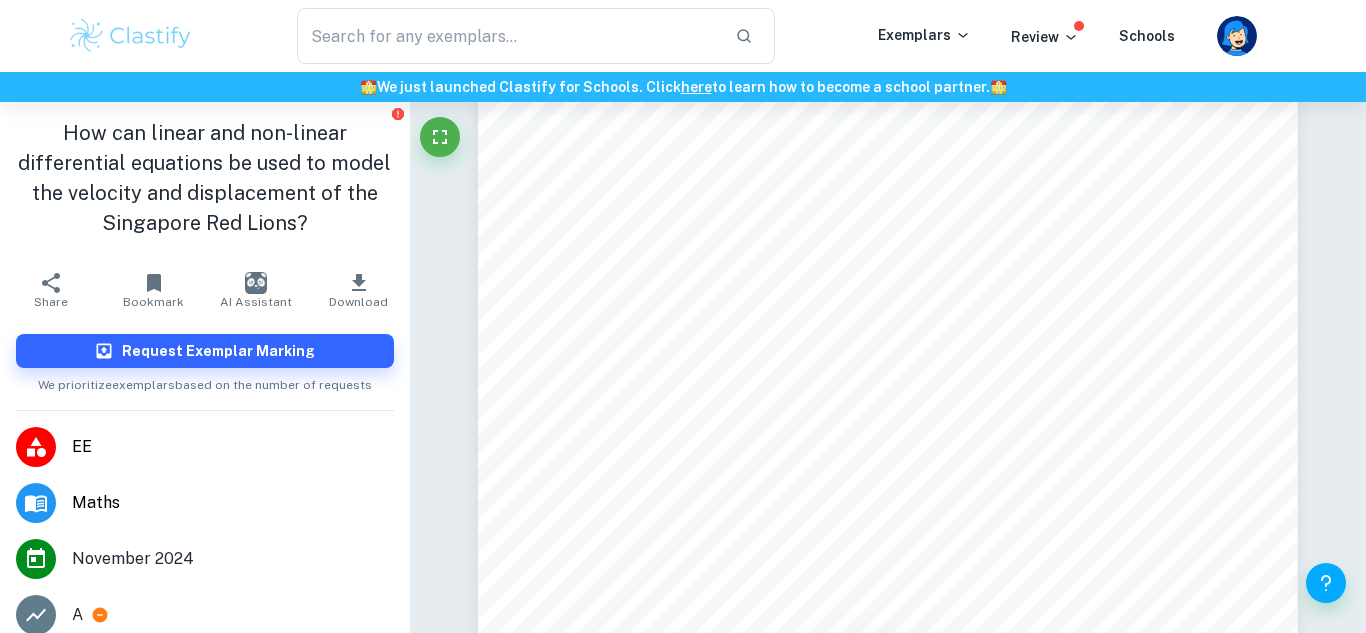click on "Page 19 of 51 Recalling Equation (5): ýÿ ýÿ   = ý 2  ý ý   ÿ   2 2 2 (5) Substituting   P(ÿ)   into Equation (5): ýÿ ýÿ   = ý 2   ' 2375000 2924207   ÿ &   +  29587500 2924207   ÿ '   2  1551701475 5848414   ÿ +  20291909008 8772621   3   ÿ   2 2 2 (16) Recalling Equation (7): ý $ ÿ ýÿ $   = ý 2  ý ý   O ýÿ ýÿ P   2 2 2 (7) Substituting   P(ÿ)   into Equation (7): ý ' ÿ ýÿ '   = ý 2   ' 2375000 2924207   ÿ &   +  29587500 2924207   ÿ '   2  1551701475 5848414   ÿ +  20291909008 8772621   3   ýÿ ýÿ   2 2 2 (17) Equations (16) and (17) are nonlinear first and second-order ODEs as the dependent variable   ÿ   is not being multiplied by a constant but rather by a function of   ÿ .   Due to their   increased   complexity,   nonlinear   differential   equations   cannot   be   solved analytically and instead, are solved using numerical techniques 27 . Nonetheless, an analytical   approach   using   Separation   of   Variables   was   attempted,   but   was unsuccessful." at bounding box center (888, 156) 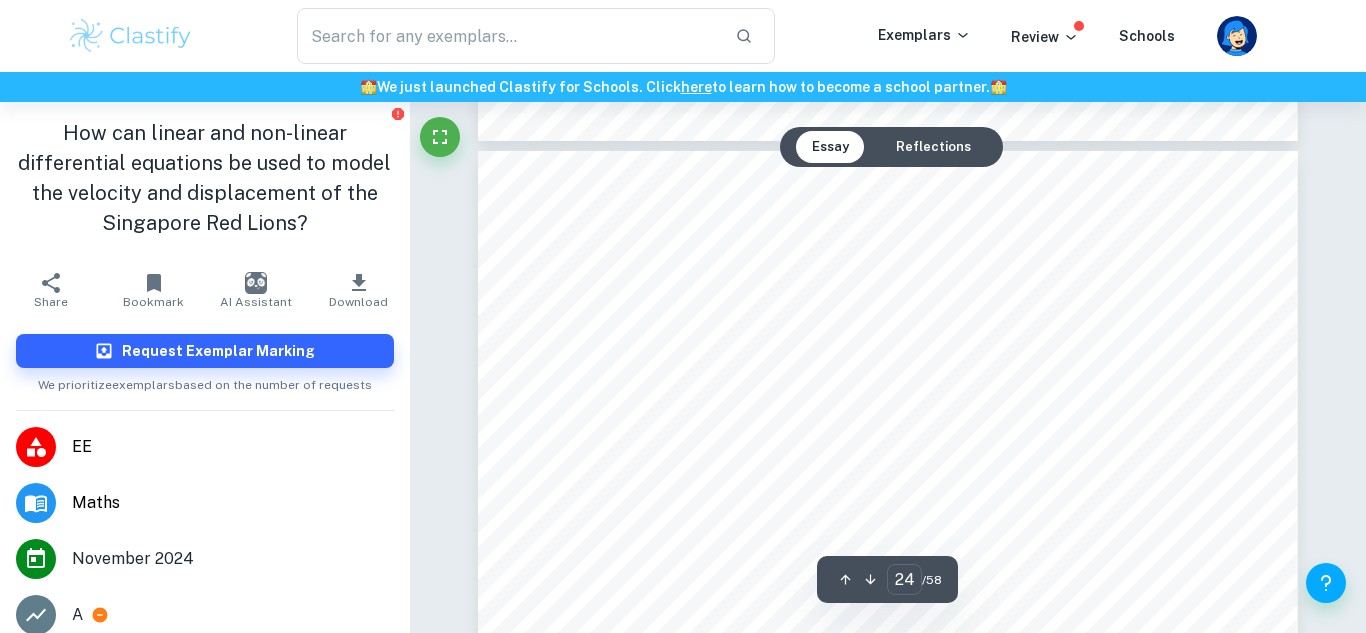scroll, scrollTop: 26988, scrollLeft: 0, axis: vertical 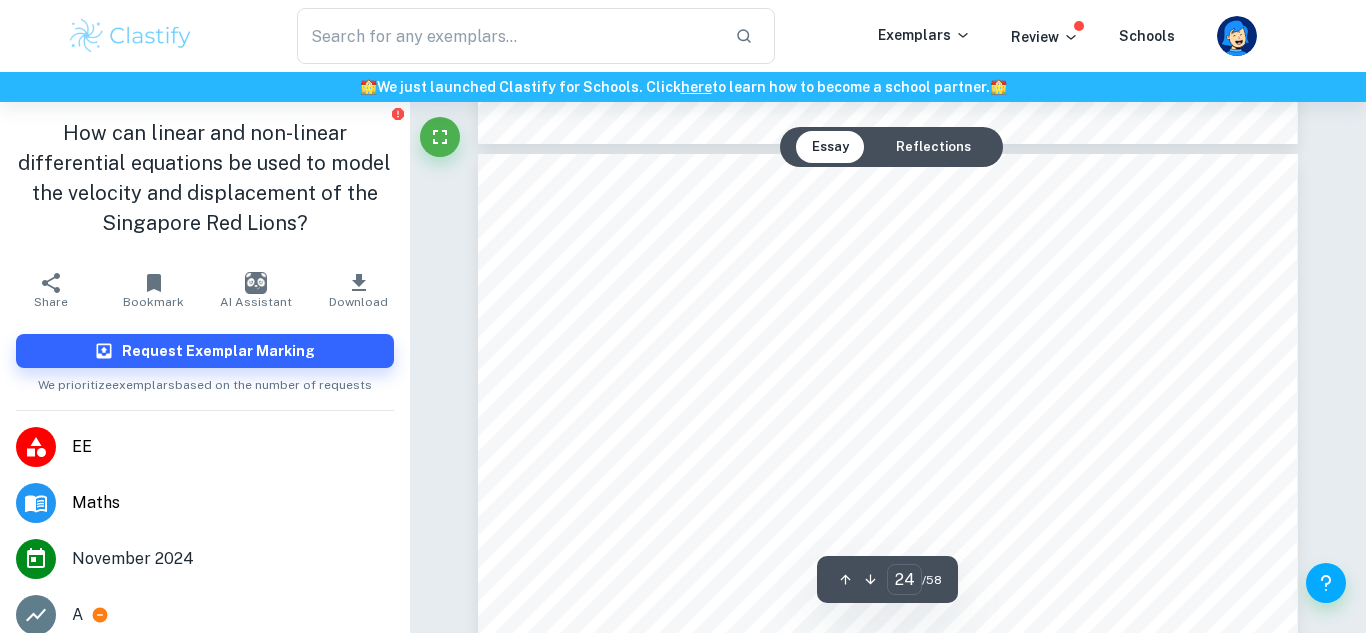 click on "Page 20 of 51 Thus, to model velocity and displacement, a numerical approach must be employed to solve Equations (16) and (17). Subsequently, an interpolation method must be used to interpolate the points produced from the aforementioned numerical approach. 9.1: Numerical Techniques: For the purposes of this this paper, the 4 th   Order Runge-Kutta Method (RK4), was chosen over the less sophisticated Euler9s Method. The reasons for doing so will be explained below. 9.1.1: Euler9s Method: Euler9s Method is one of the simplest numerical methods for solving differential equations. As it is covered in the IB syllabus, its specifics will not be discussed. The simplicity of Euler9s Method lies in the assumption that the function's tangent stays constant between intervals. This assumption makes implementing Euler9s Method easy, but results in inaccurate approximations. As the error of the Euler9s Method is proportional to the step size, to reduce error, step size must be reduced. 28   However,   ÿ   29 28   29" at bounding box center [888, 733] 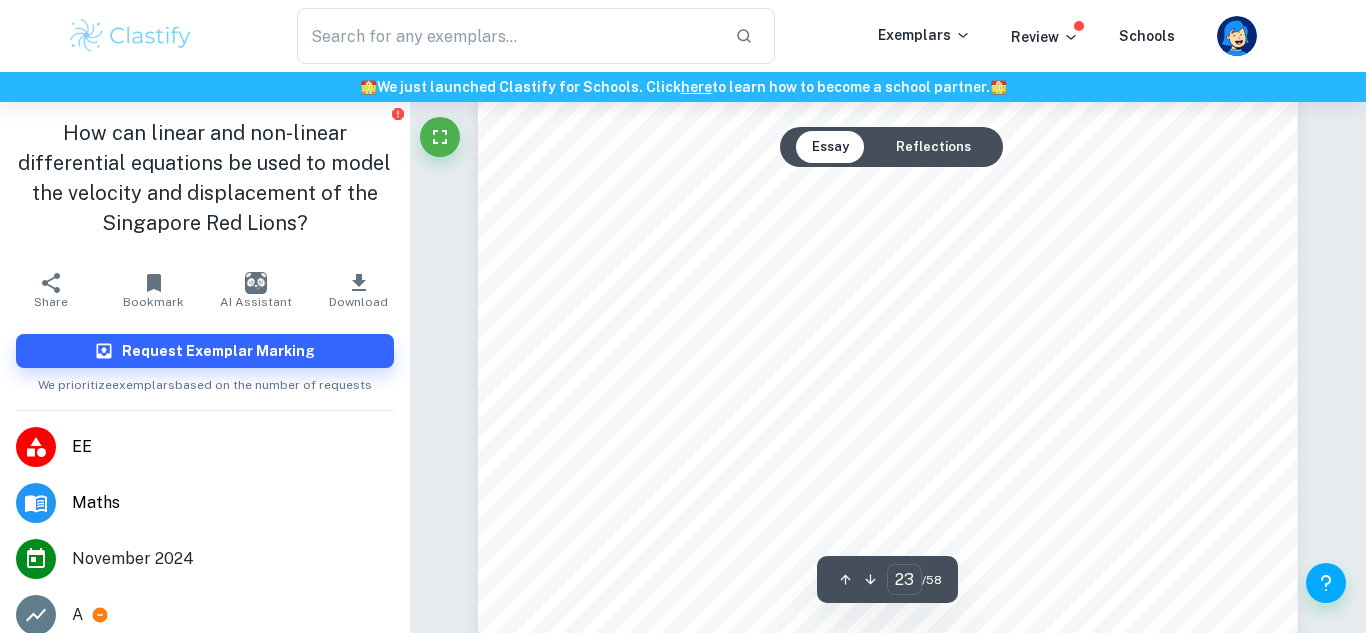 scroll, scrollTop: 26178, scrollLeft: 0, axis: vertical 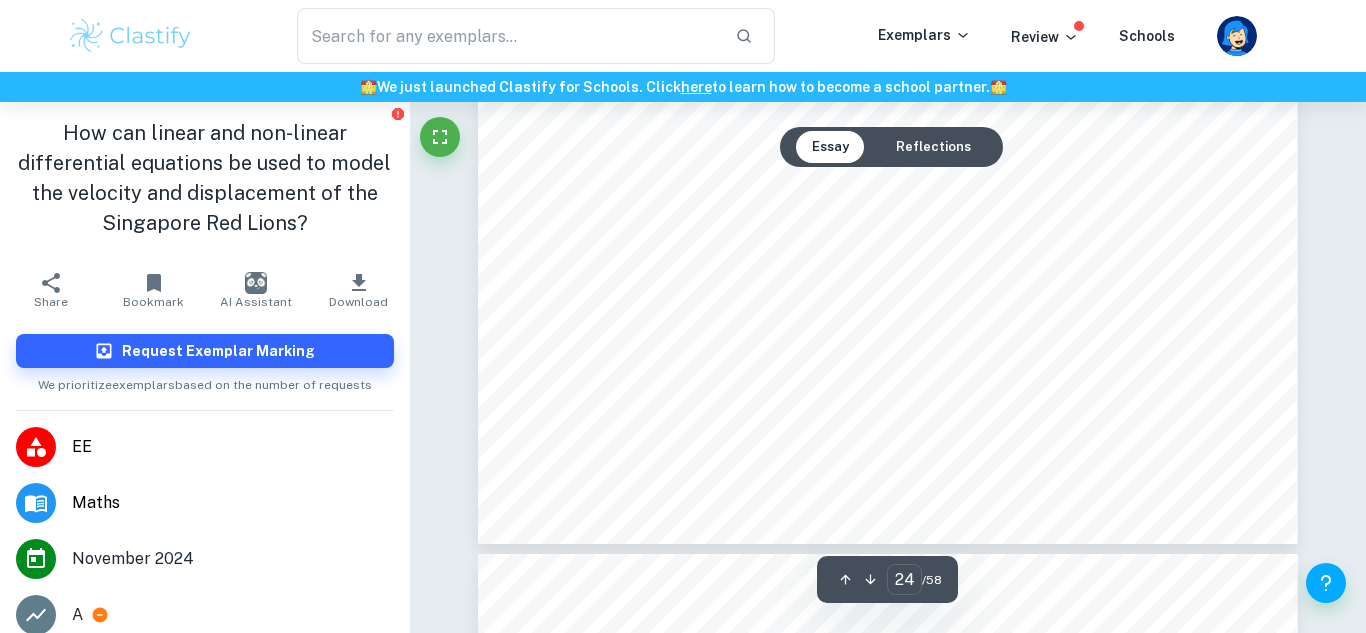 type on "23" 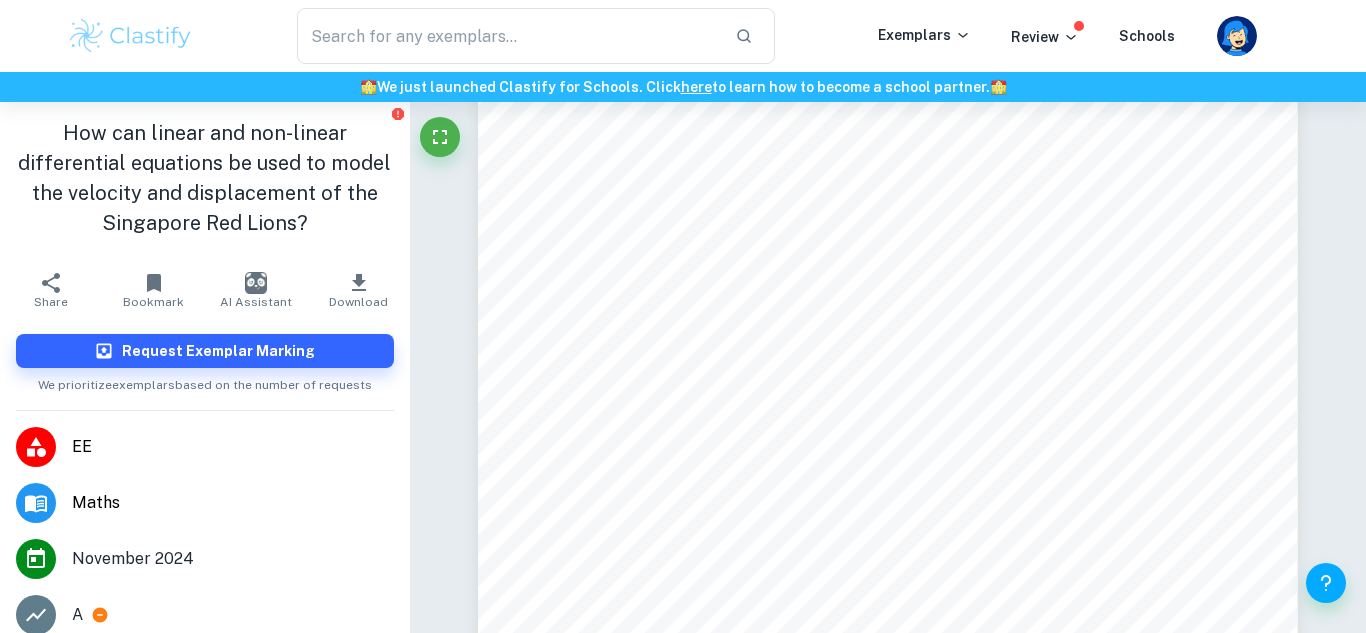 scroll, scrollTop: 26406, scrollLeft: 0, axis: vertical 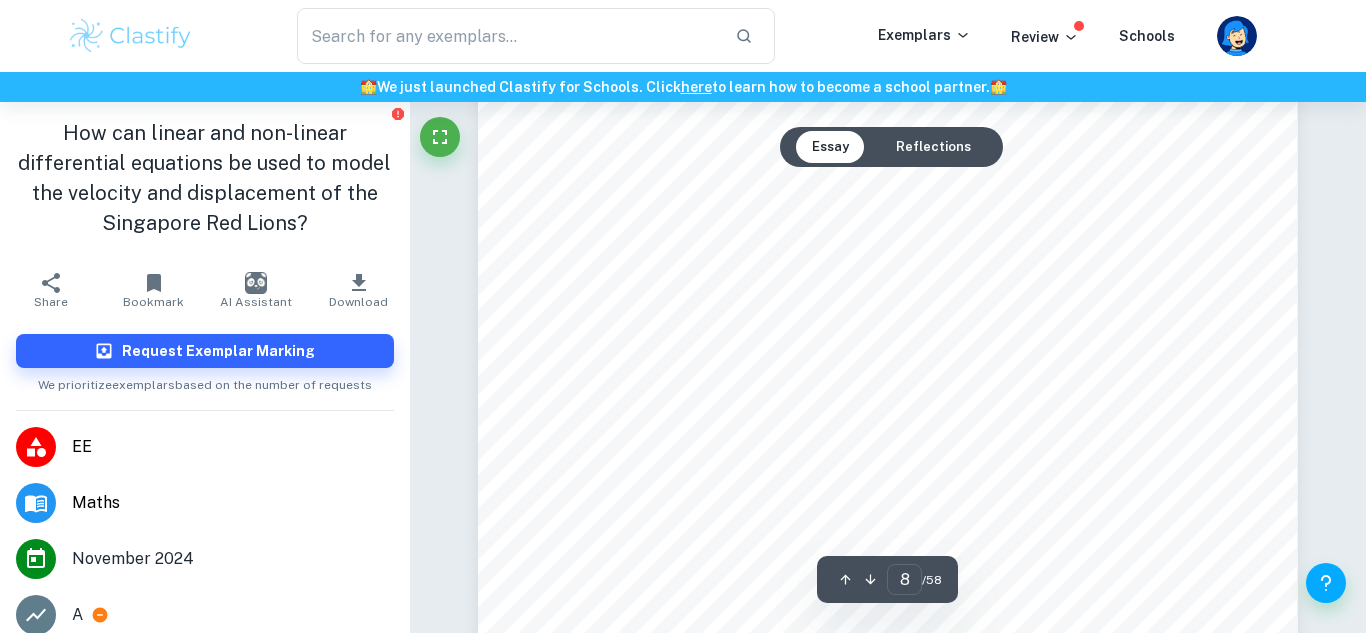 type on "9" 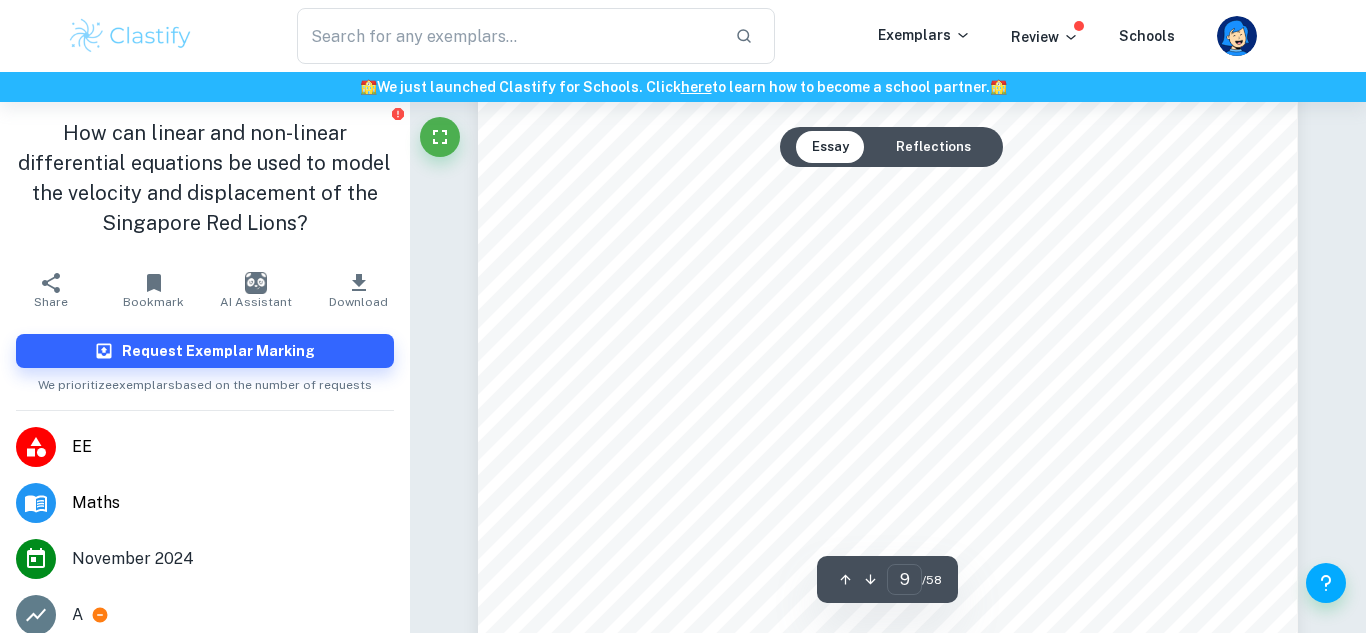 scroll, scrollTop: 9508, scrollLeft: 0, axis: vertical 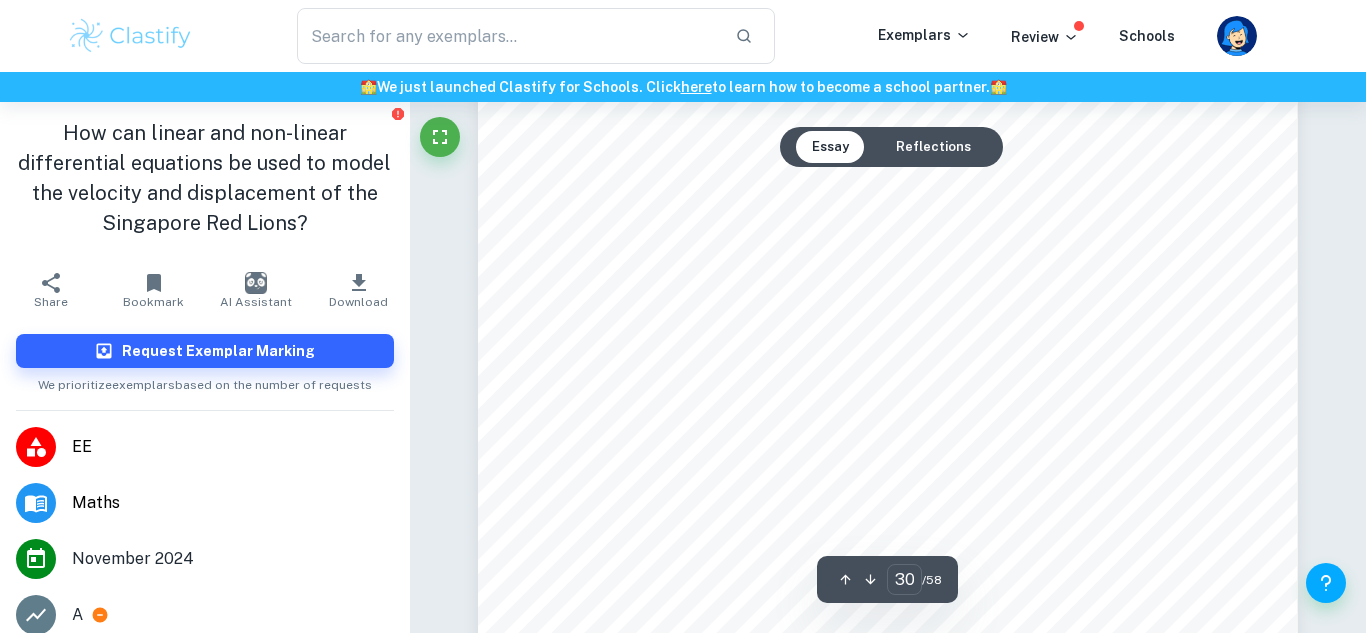click on "until all values of" at bounding box center (638, 378) 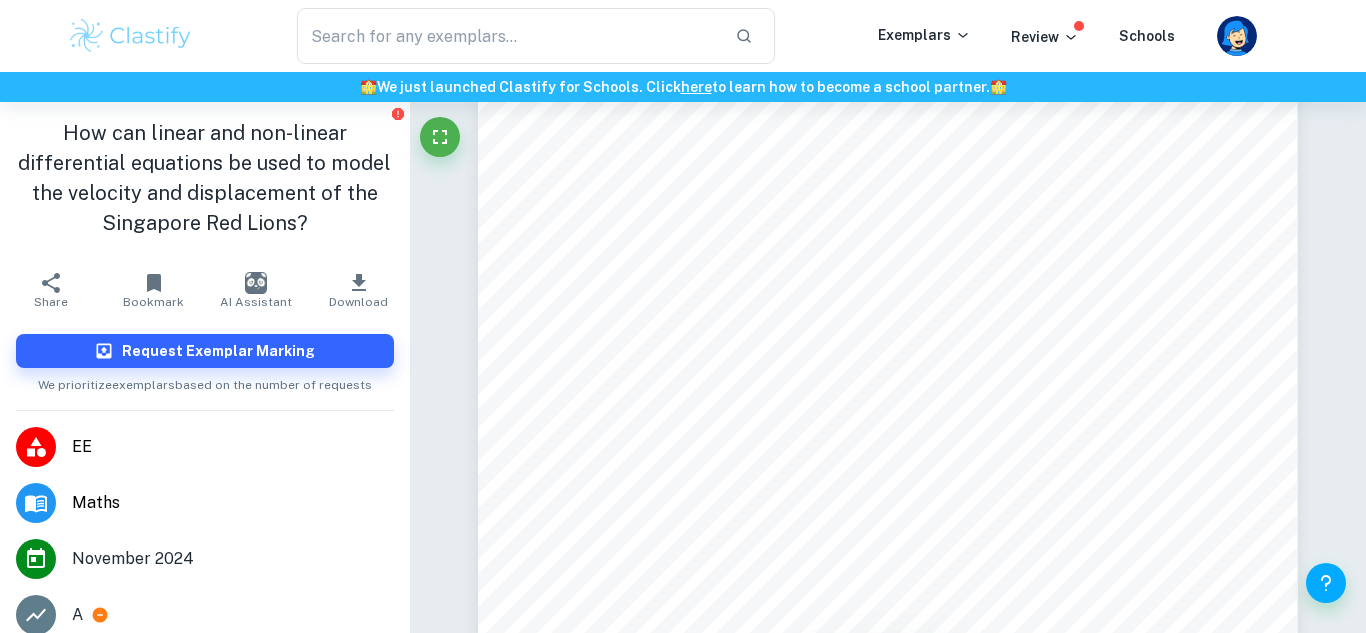 click on "until all values of" at bounding box center [638, 378] 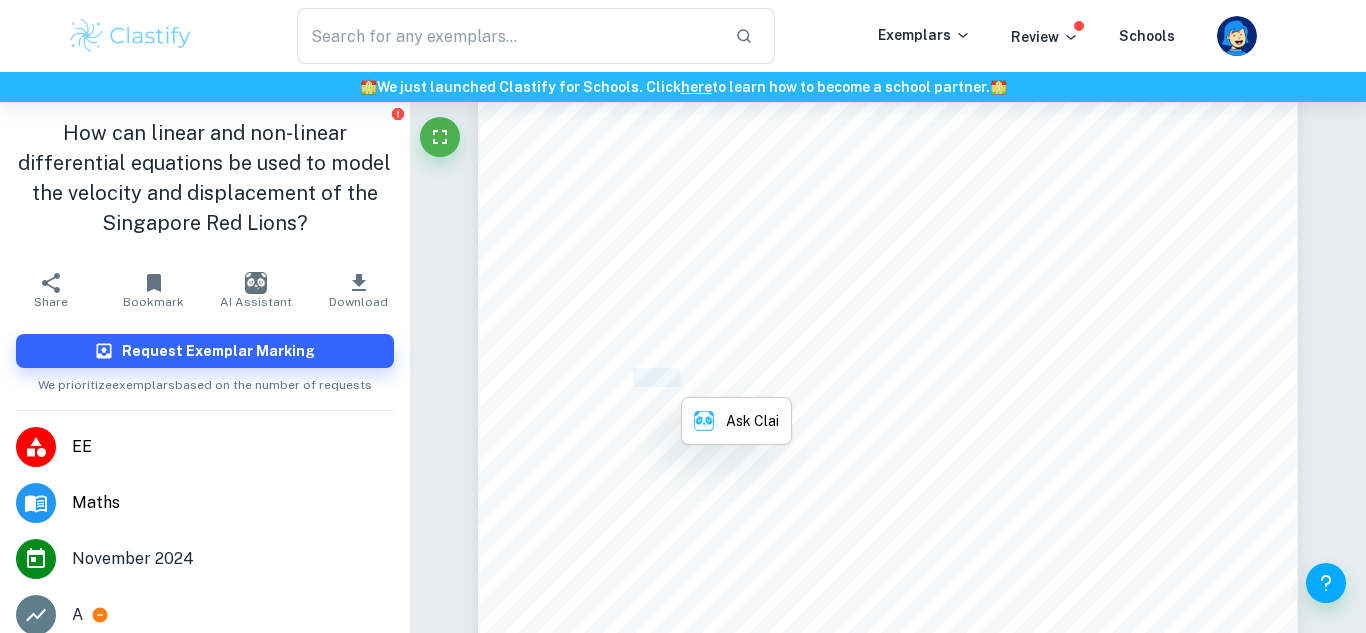 click on "until all values of" at bounding box center (638, 378) 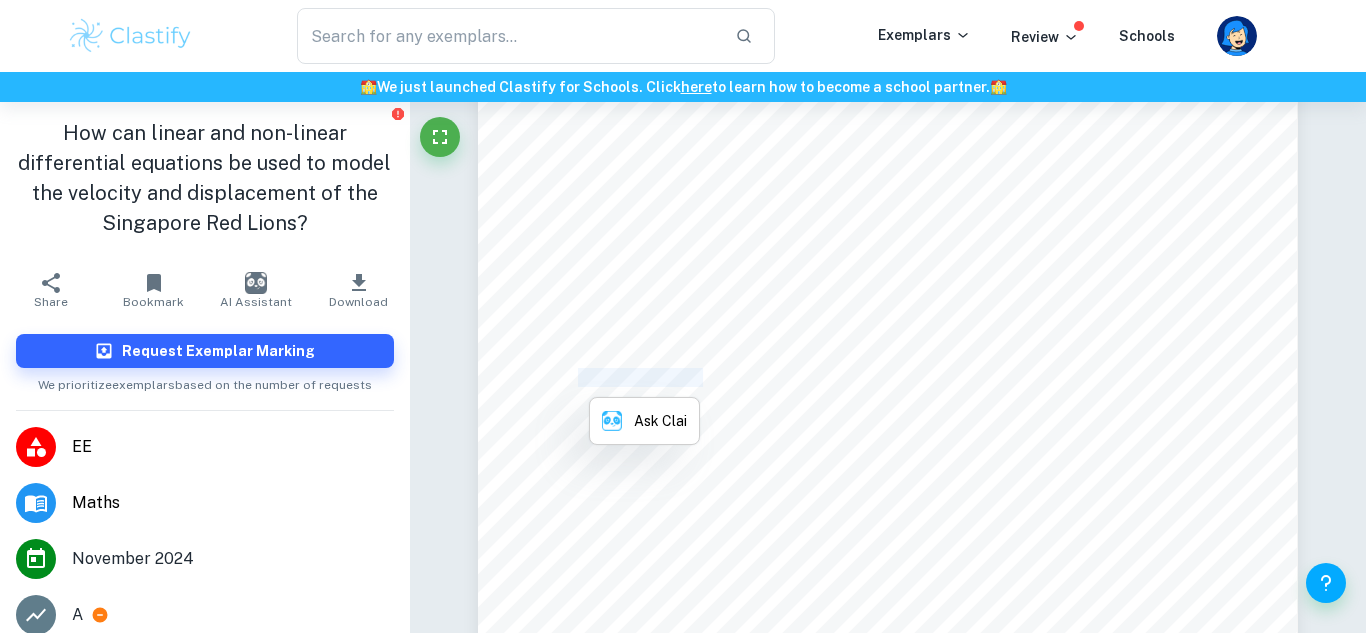 click on "until all values of" at bounding box center [638, 378] 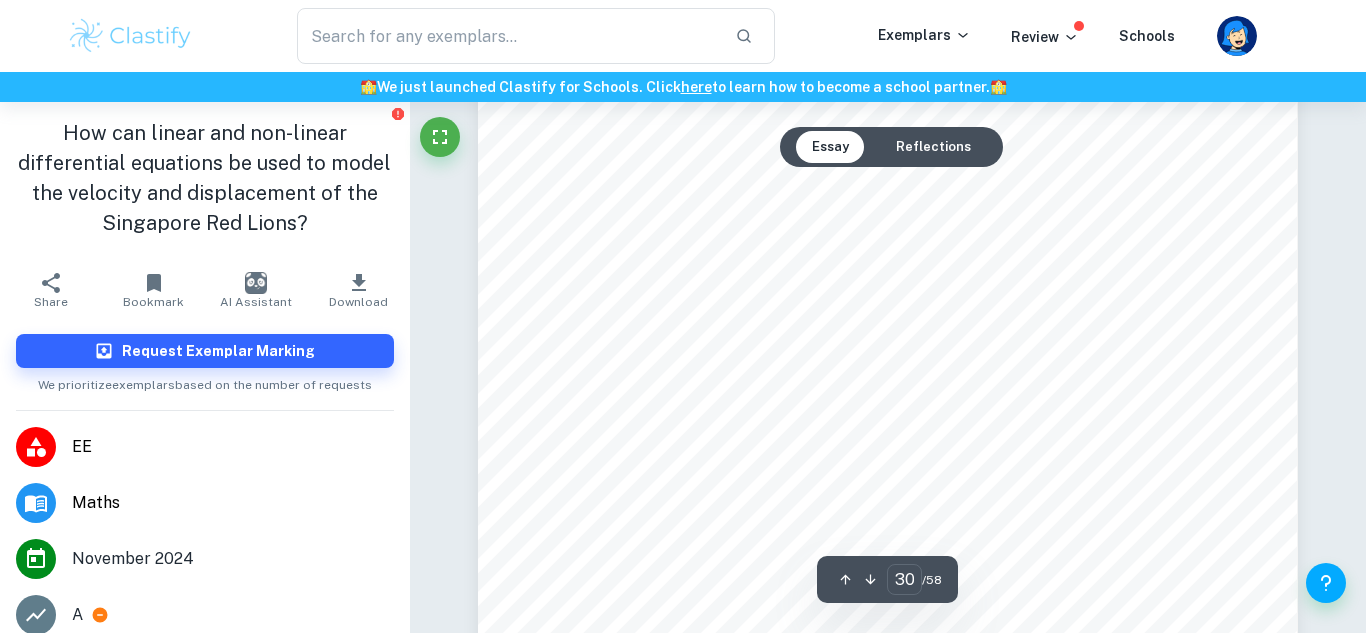scroll, scrollTop: 34508, scrollLeft: 0, axis: vertical 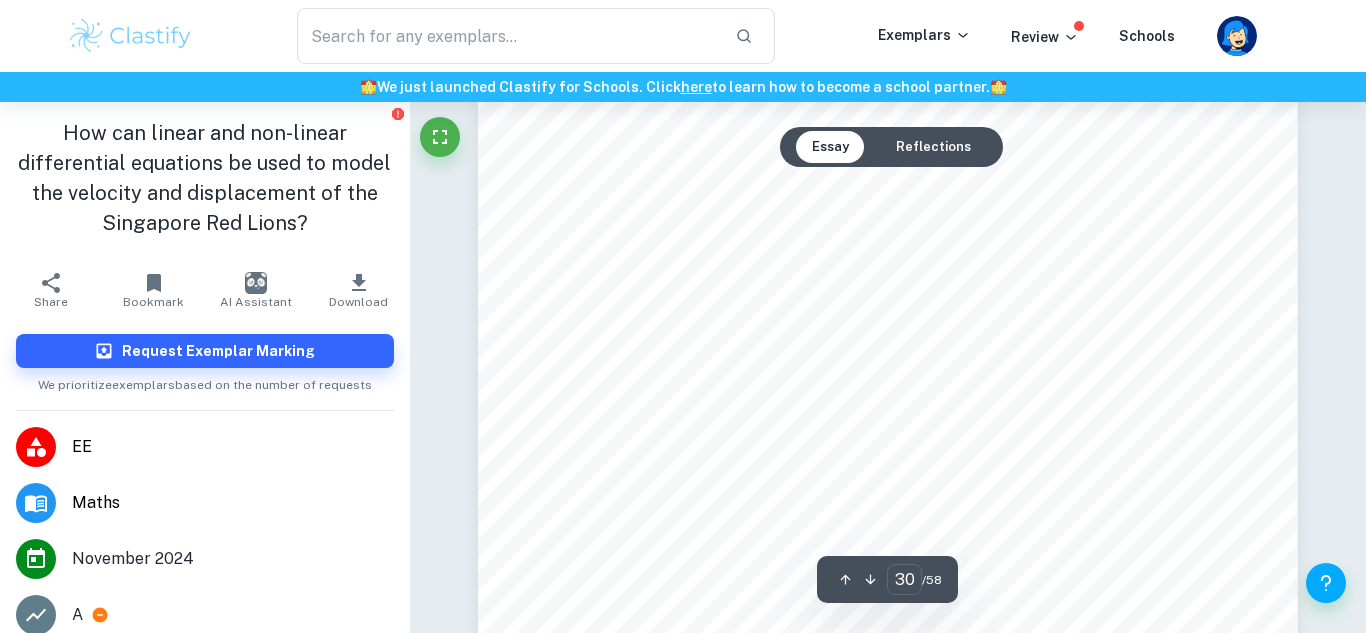 click at bounding box center [995, 369] 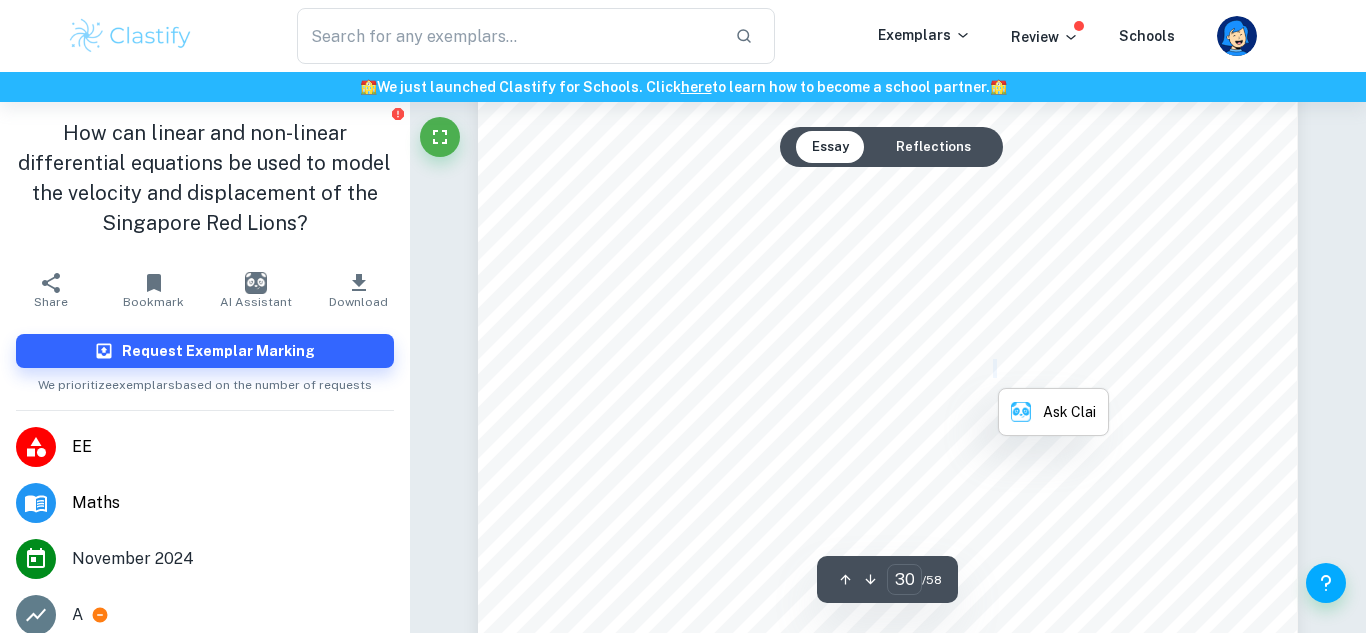click at bounding box center (995, 369) 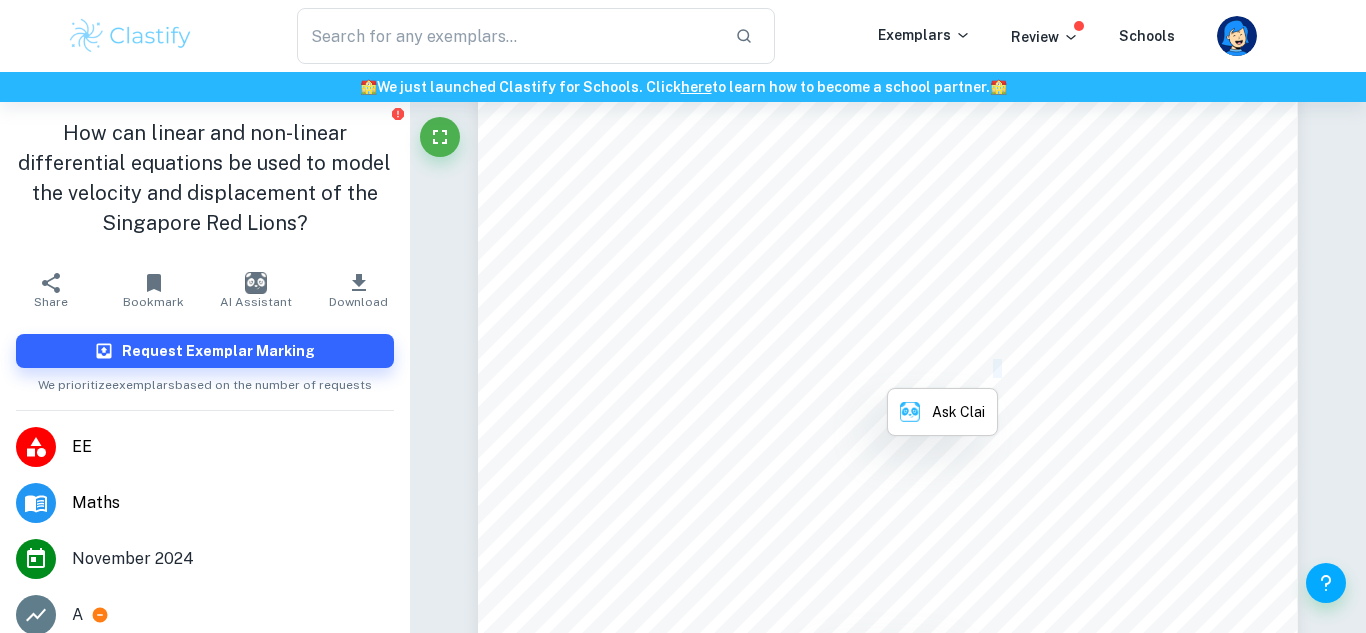 click at bounding box center (995, 369) 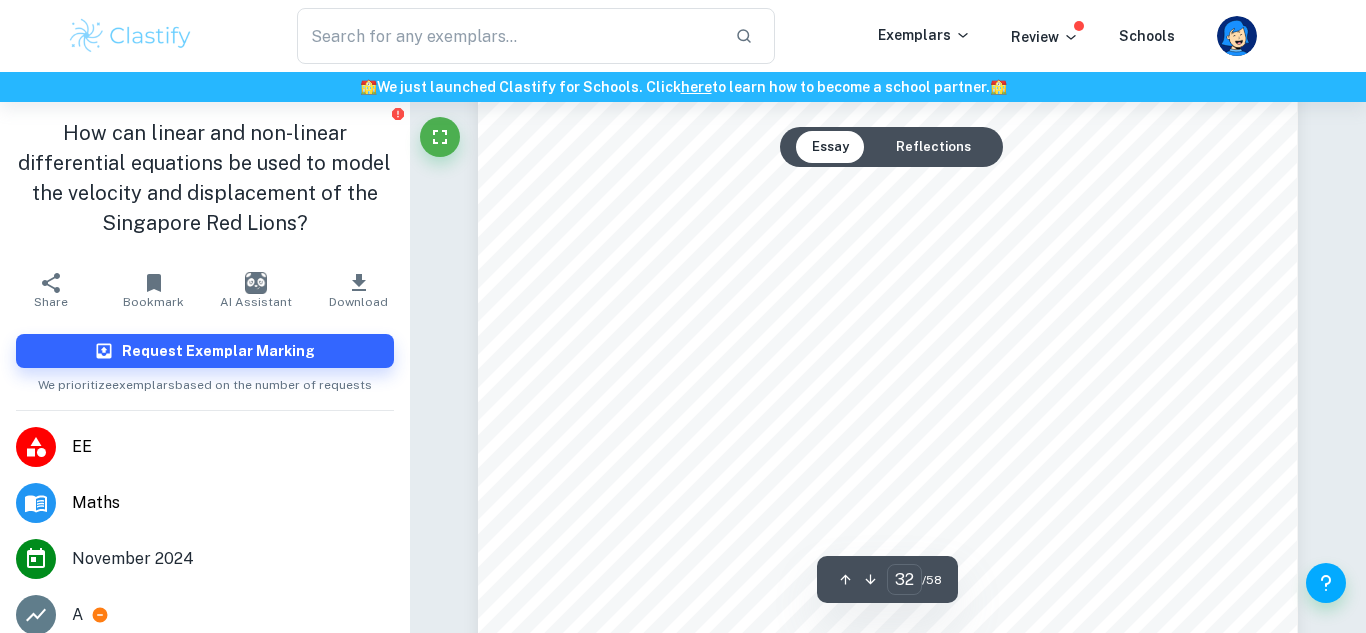 scroll, scrollTop: 36740, scrollLeft: 0, axis: vertical 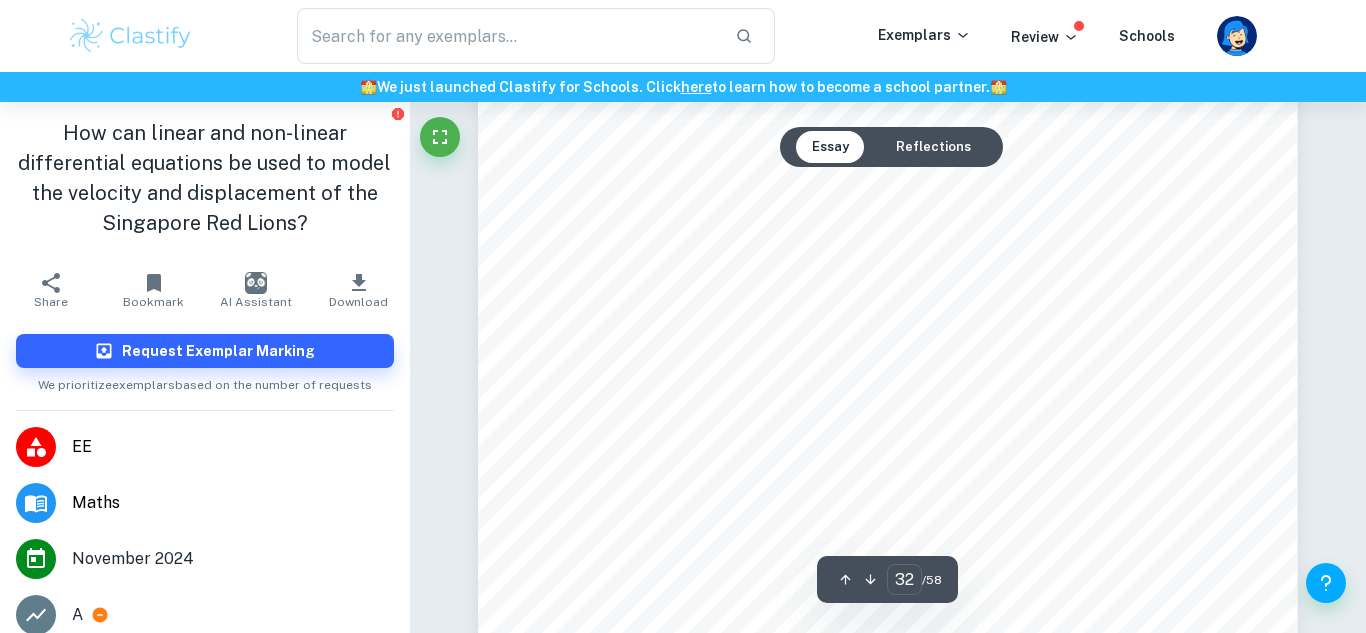 click on "Table 3: 8 Selected values of" at bounding box center [684, 304] 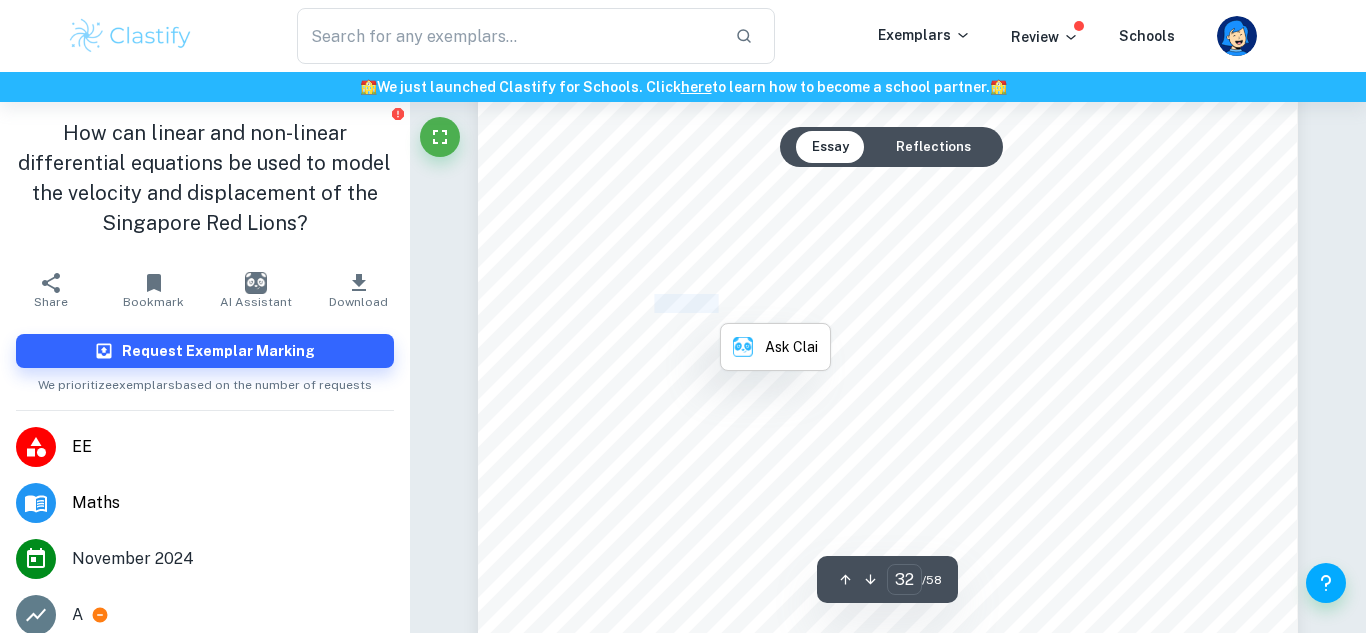 click on "Table 3: 8 Selected values of" at bounding box center [684, 304] 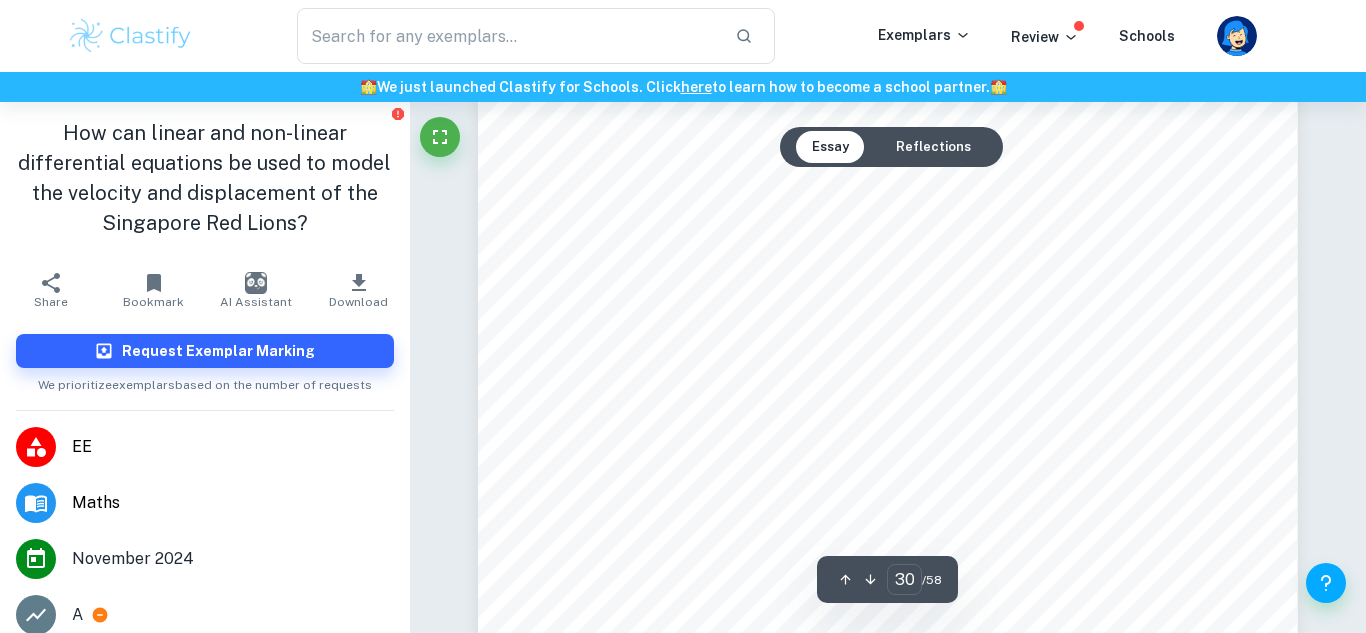 scroll, scrollTop: 34658, scrollLeft: 0, axis: vertical 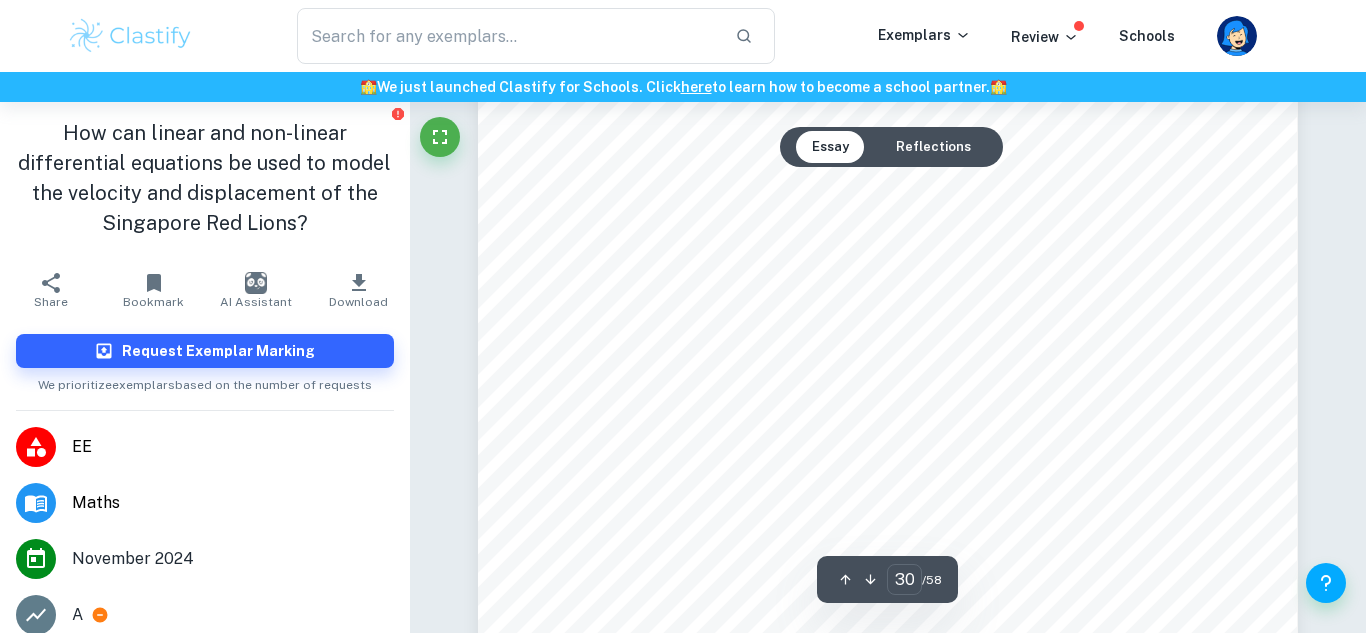 click on "Page 26 of 51 By obtaining four estimates of the slope, RK4 is able to construct a weighted average that combines information from different points within the interval, leading to a highly- precise approximation. Calculating the weighted average: ý 7*8   =  1 6   O 1 + 2   O 25 16 P   + 2   O 25 16 P   +  9 4 P   =  19 12 Hence, ÿ !6'   =  1 3   +  1 2   O 19 12 P   = 1.125 This method is then repeated to find the value of   ÿ !6'   after one time-step, and so on until all values of   ÿ !6'   are found over the desired range. 9.1.3: Applying the RK4 to numerically solve   ÿ(ý) : Recalling Equation (16): ýÿ ýÿ   = ý 2   O 2375000 2924207   ÿ )   +  29587500 2924207   ÿ $   2  1551701475 5848414   ÿ +  20291909008 8772621   P   ÿ Substituting   ý = 9.81 ýÿ ýÿ   = 9.81 2   O 2375000 2924207   ÿ )   +  29587500 2924207   ÿ $   2  1551701475 5848414   ÿ +  20291909008 8772621   P   ÿ Before the above equation can be solved using the RK4 Method, the initial values of ÿ" at bounding box center (888, 77) 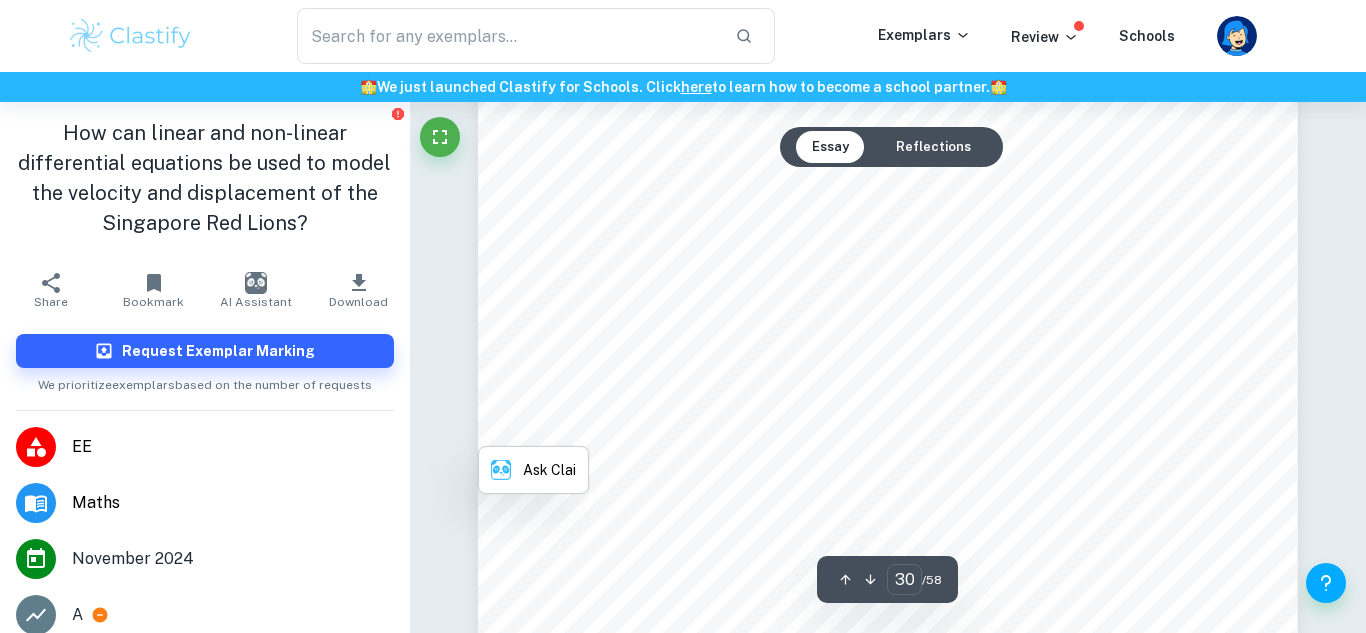click on "Page 26 of 51 By obtaining four estimates of the slope, RK4 is able to construct a weighted average that combines information from different points within the interval, leading to a highly- precise approximation. Calculating the weighted average: ý 7*8   =  1 6   O 1 + 2   O 25 16 P   + 2   O 25 16 P   +  9 4 P   =  19 12 Hence, ÿ !6'   =  1 3   +  1 2   O 19 12 P   = 1.125 This method is then repeated to find the value of   ÿ !6'   after one time-step, and so on until all values of   ÿ !6'   are found over the desired range. 9.1.3: Applying the RK4 to numerically solve   ÿ(ý) : Recalling Equation (16): ýÿ ýÿ   = ý 2   O 2375000 2924207   ÿ )   +  29587500 2924207   ÿ $   2  1551701475 5848414   ÿ +  20291909008 8772621   P   ÿ Substituting   ý = 9.81 ýÿ ýÿ   = 9.81 2   O 2375000 2924207   ÿ )   +  29587500 2924207   ÿ $   2  1551701475 5848414   ÿ +  20291909008 8772621   P   ÿ Before the above equation can be solved using the RK4 Method, the initial values of ÿ" at bounding box center (888, 77) 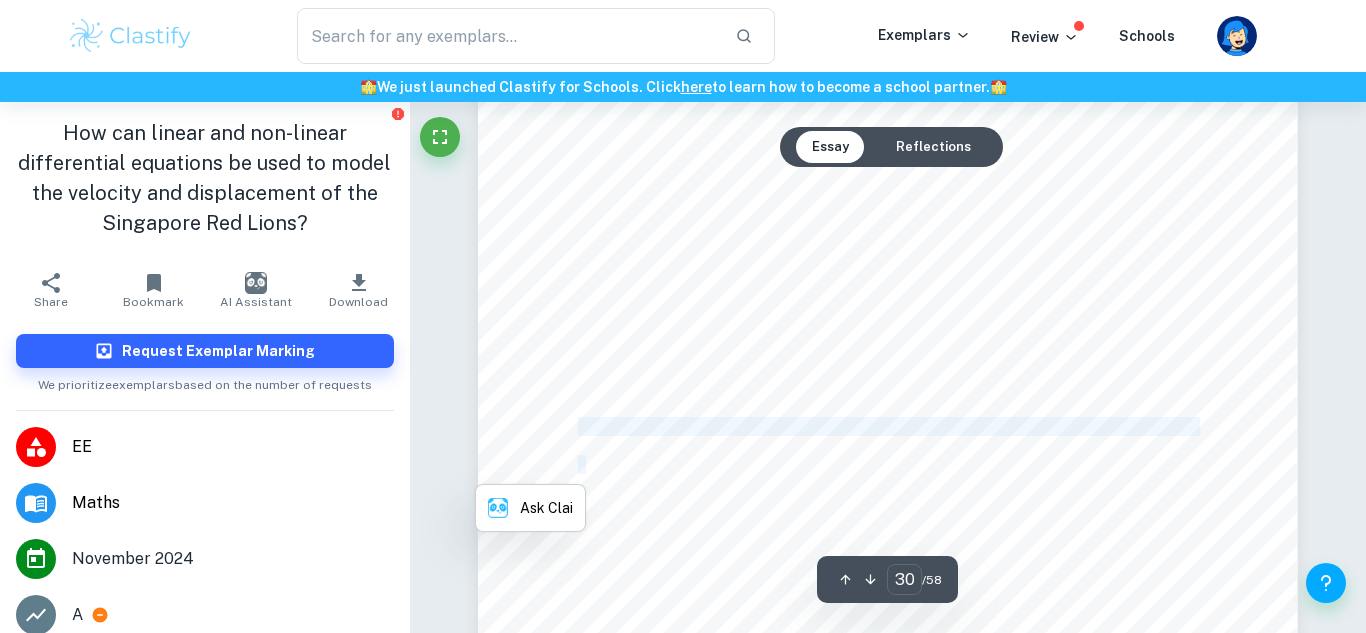 click on "2375000" at bounding box center [744, 330] 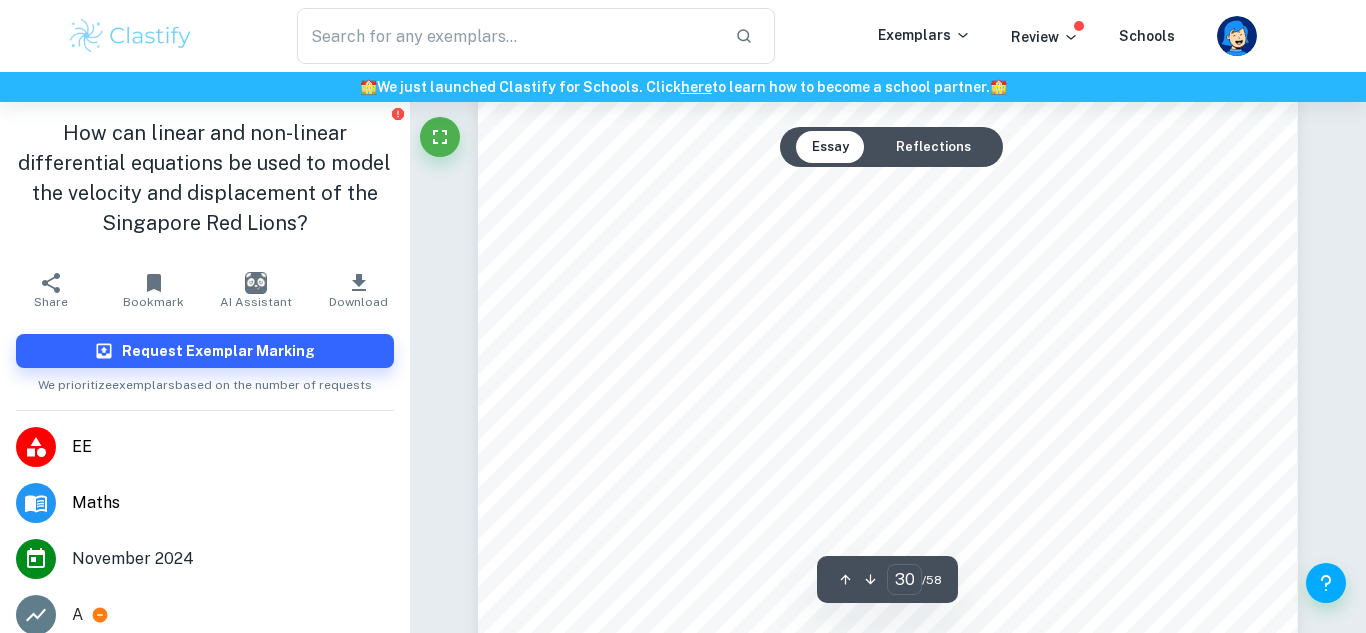 click on "2375000" at bounding box center (744, 330) 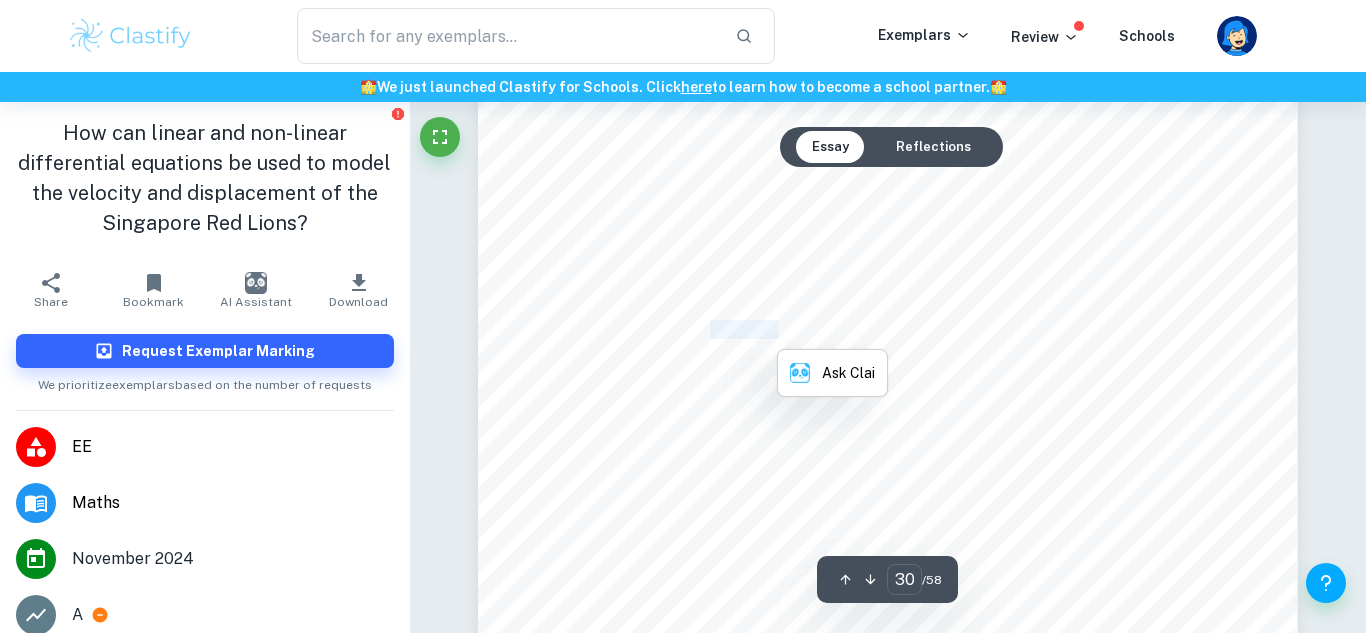 click on "2375000" at bounding box center [744, 330] 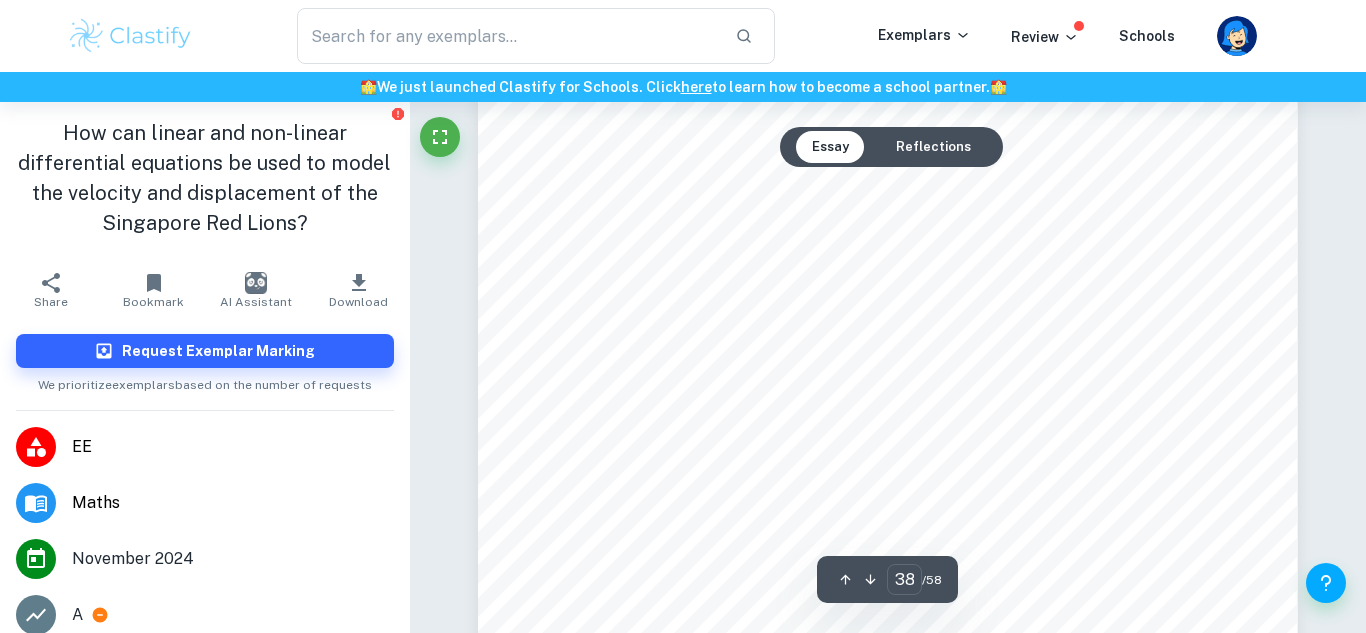 scroll, scrollTop: 43437, scrollLeft: 0, axis: vertical 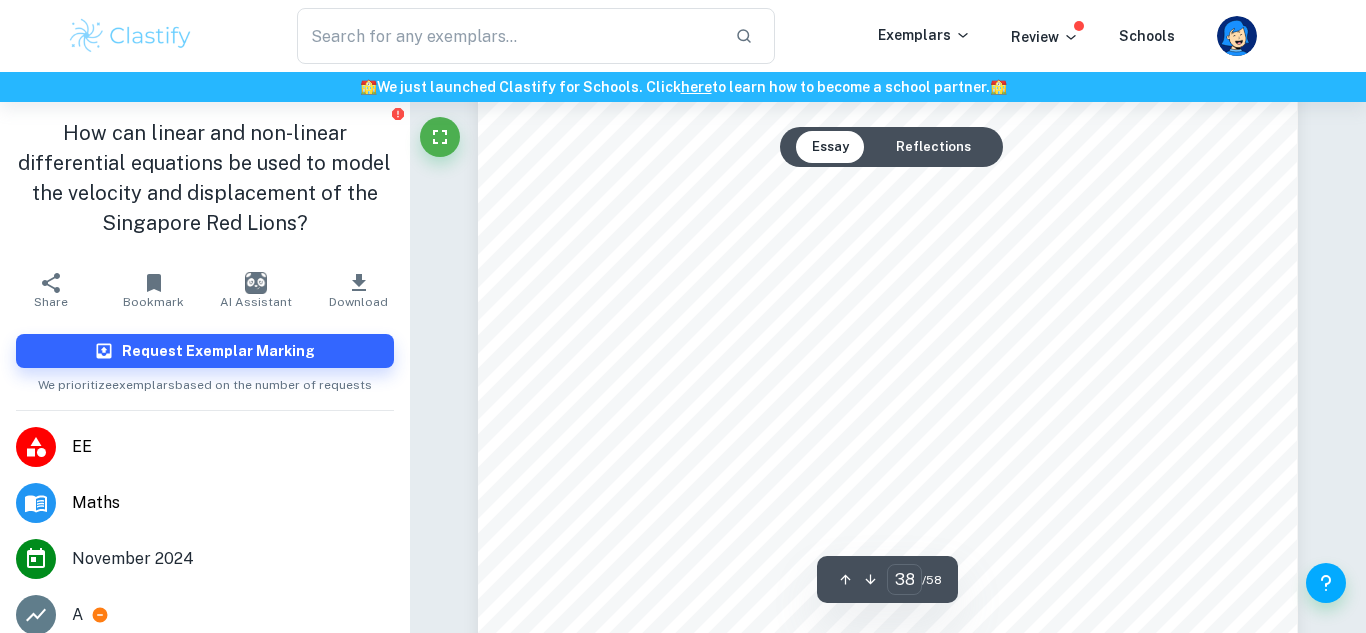 click on "Recalling Equation (18):" at bounding box center (665, 446) 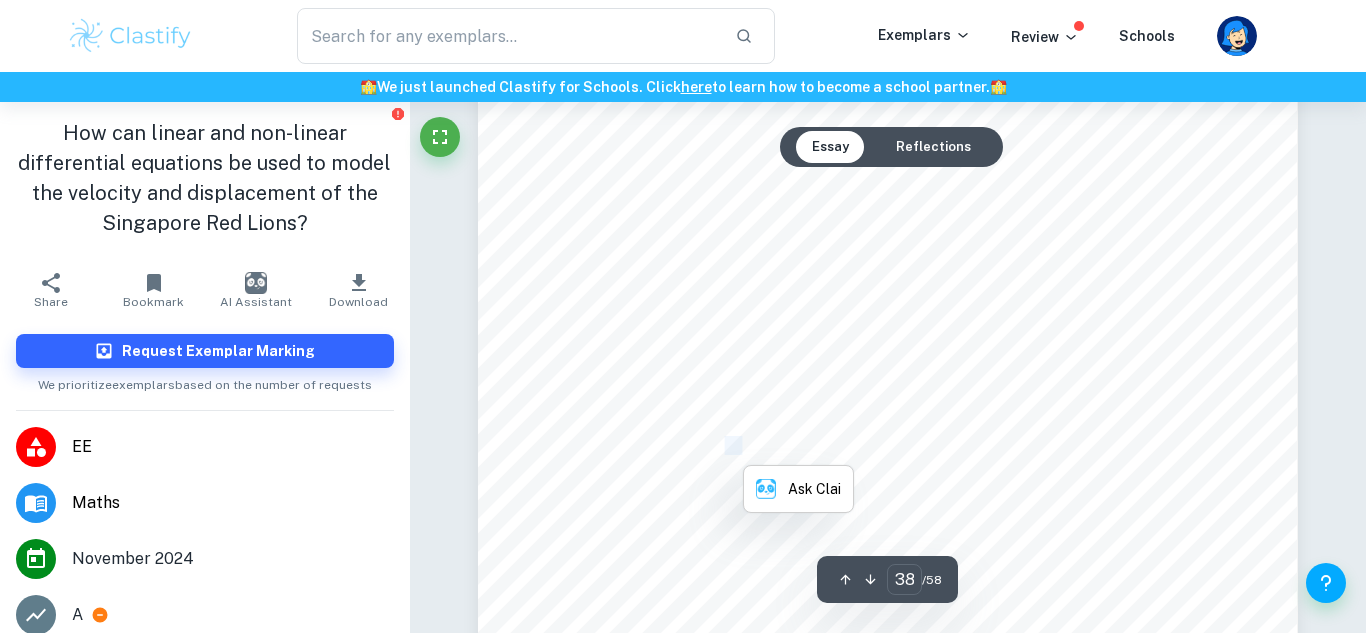 click on "Recalling Equation (18):" at bounding box center (665, 446) 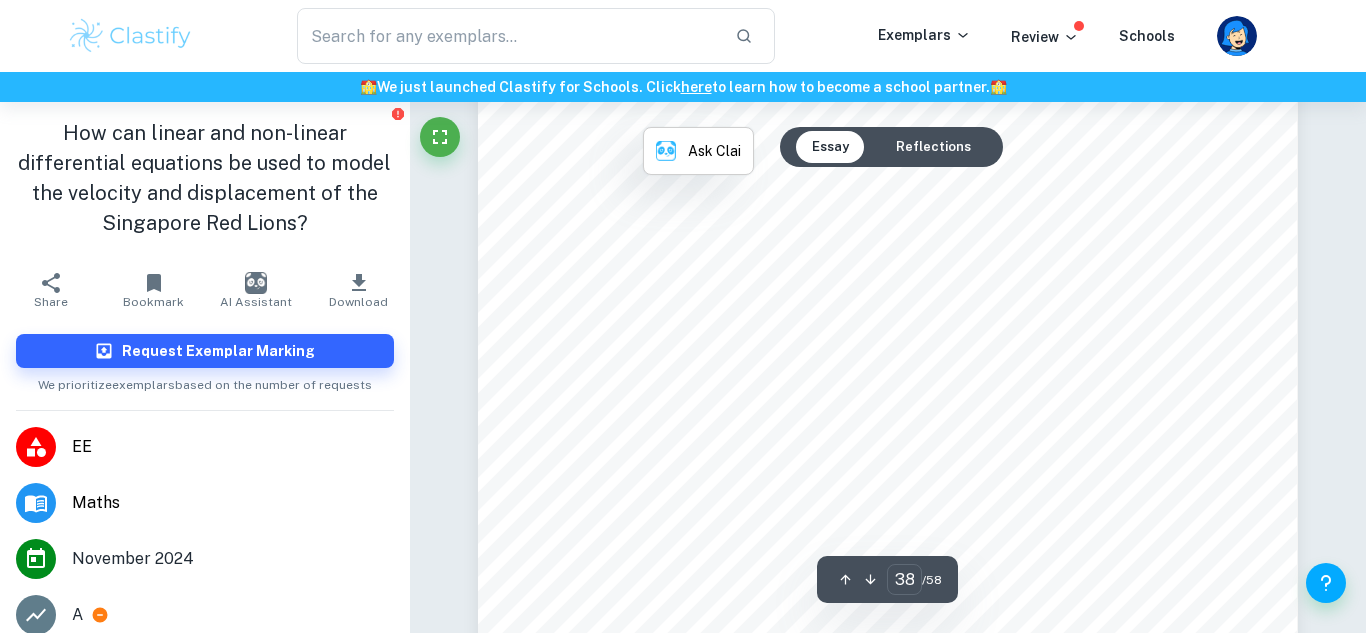 scroll, scrollTop: 43776, scrollLeft: 0, axis: vertical 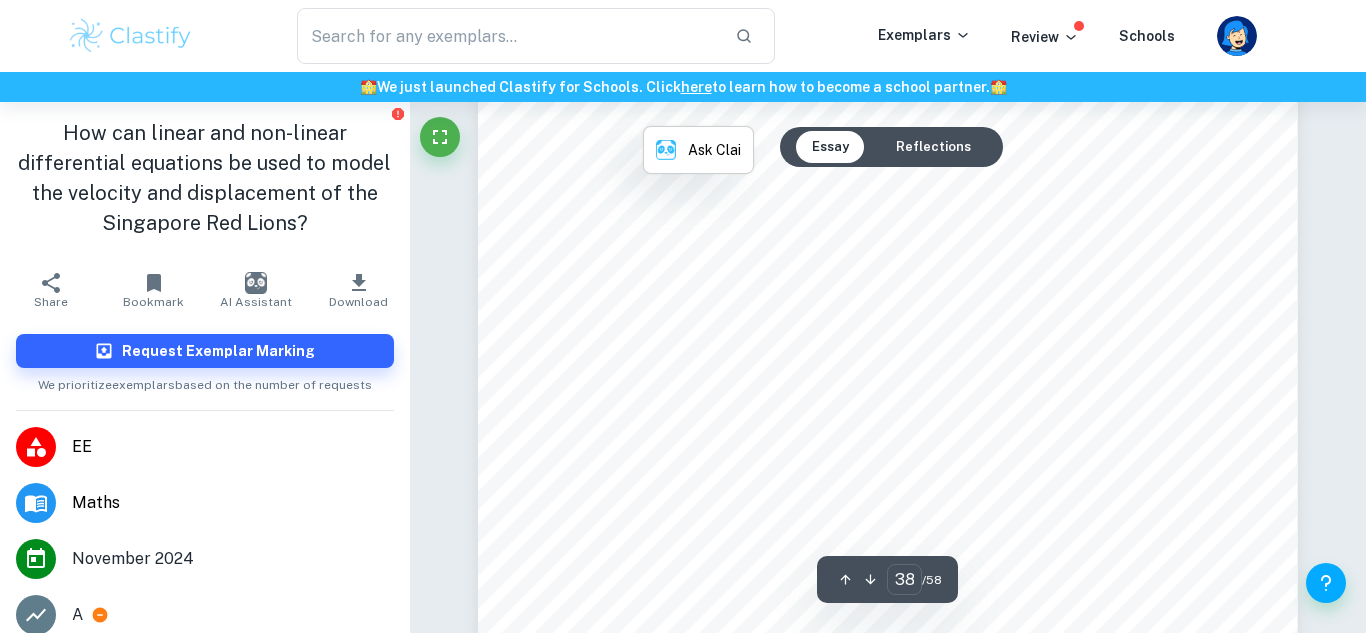 click on "By solving this, an approximation for" at bounding box center (709, 434) 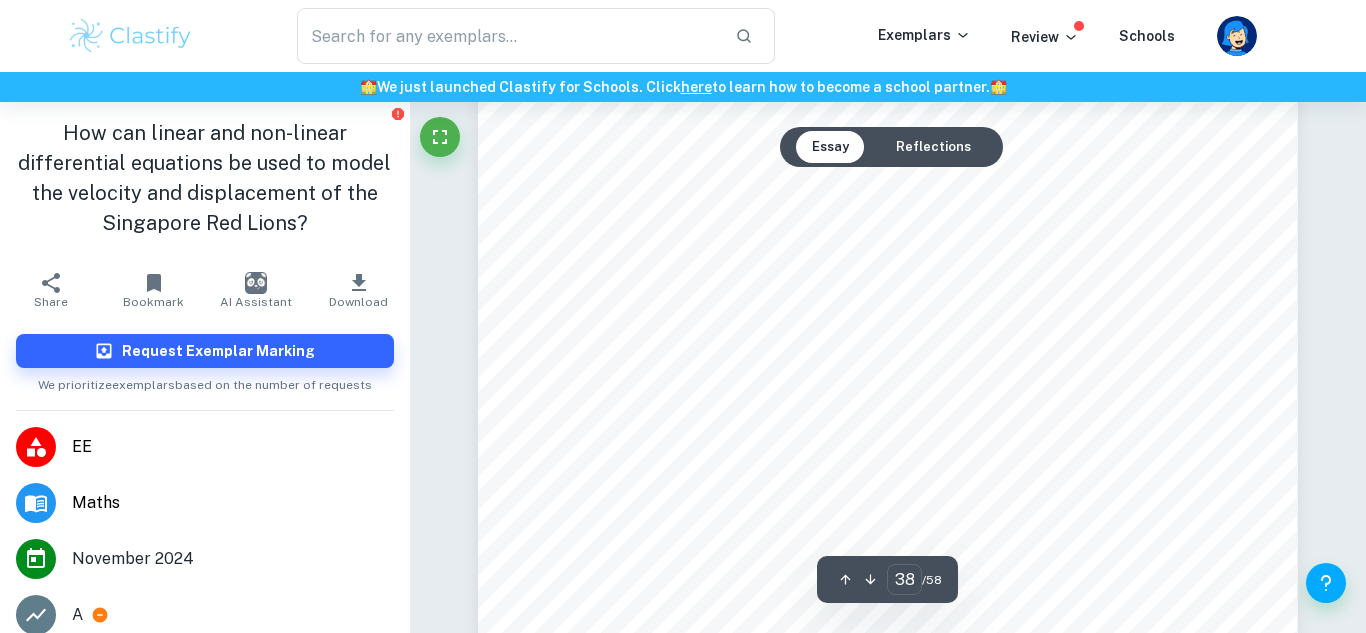 click on "By solving this, an approximation for" at bounding box center (709, 434) 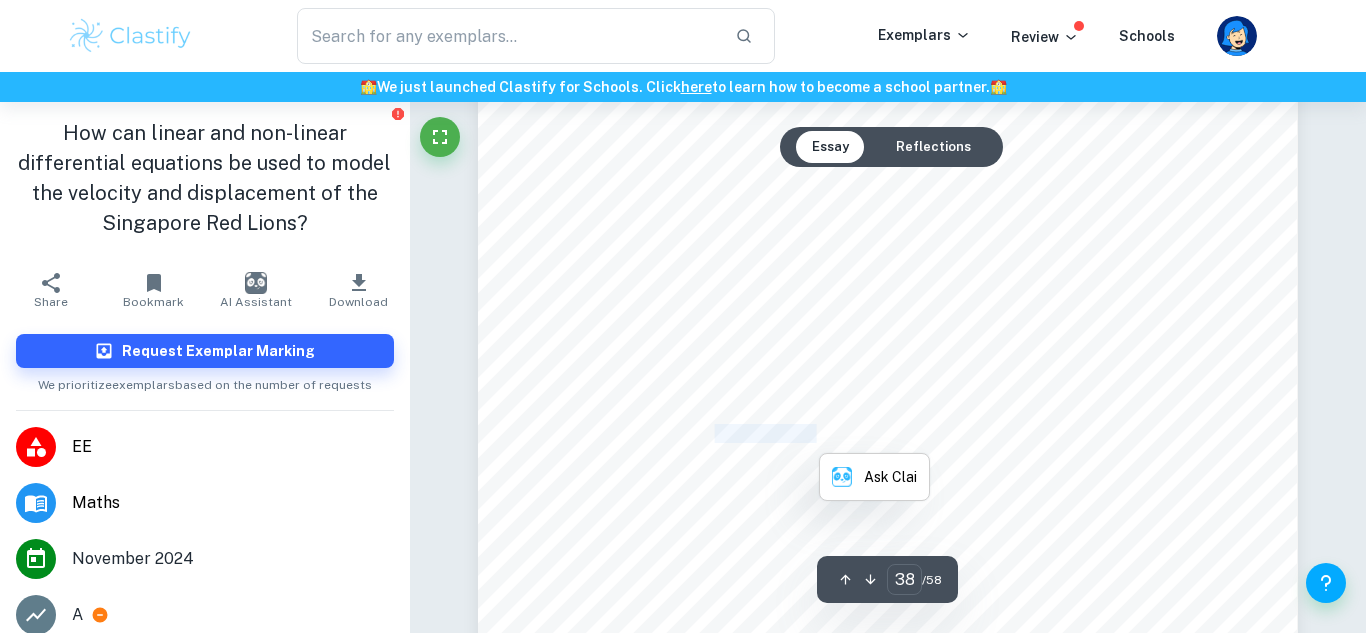 click on "By solving this, an approximation for" at bounding box center (709, 434) 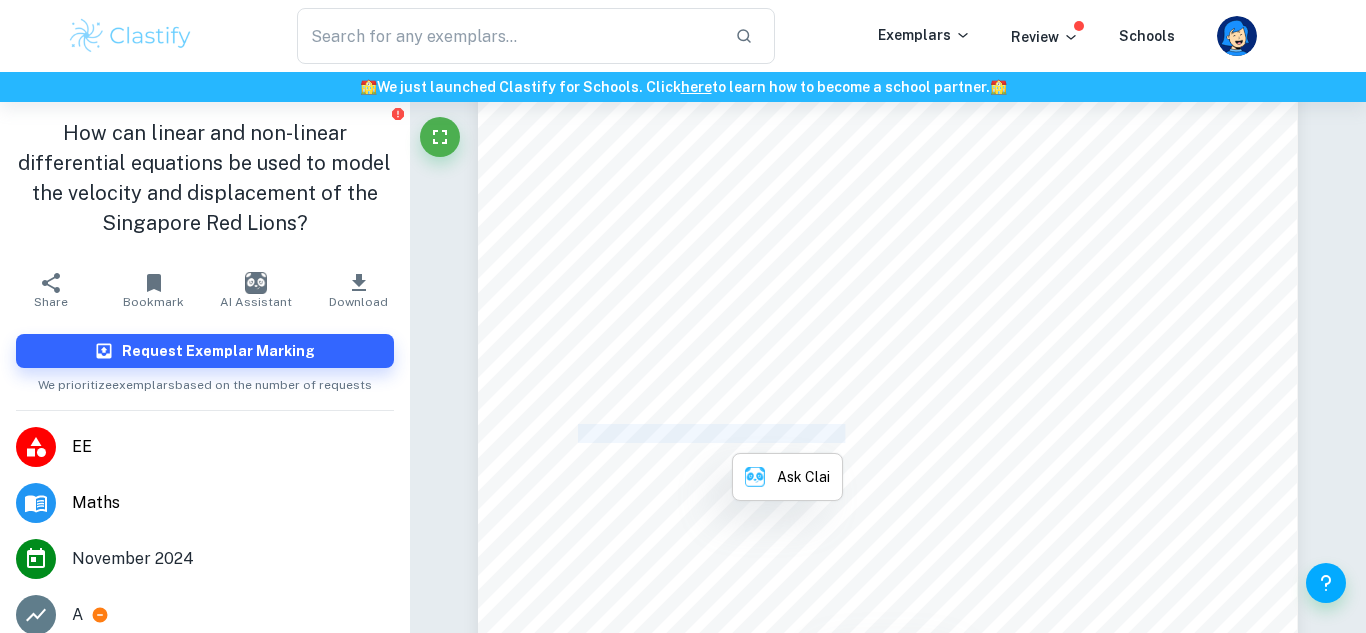 click on "By solving this, an approximation for" at bounding box center [709, 434] 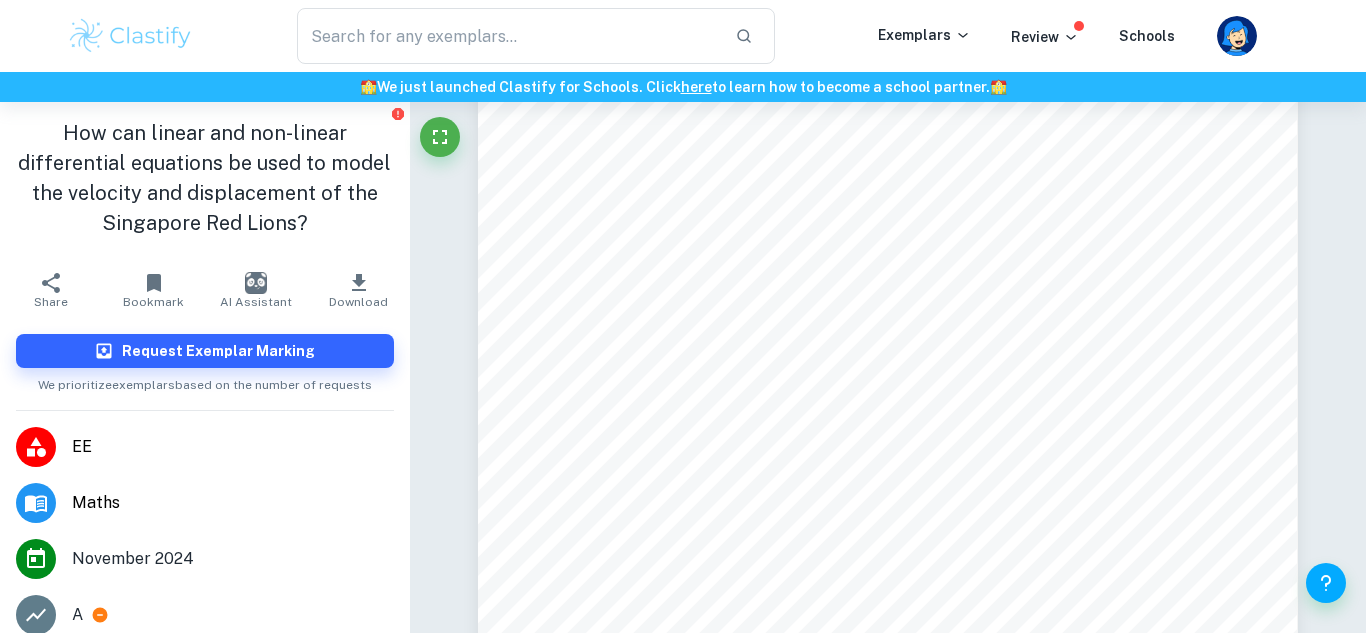 click on "By solving this, an approximation for" at bounding box center (709, 434) 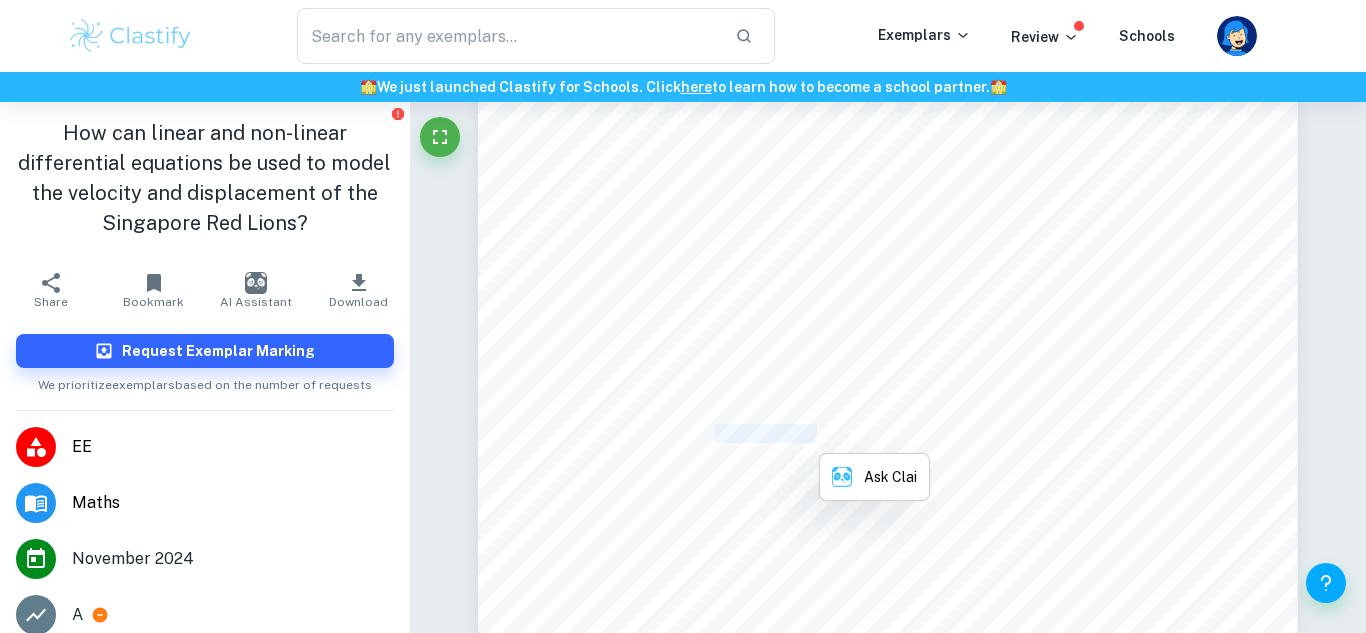 click on "By solving this, an approximation for" at bounding box center [709, 434] 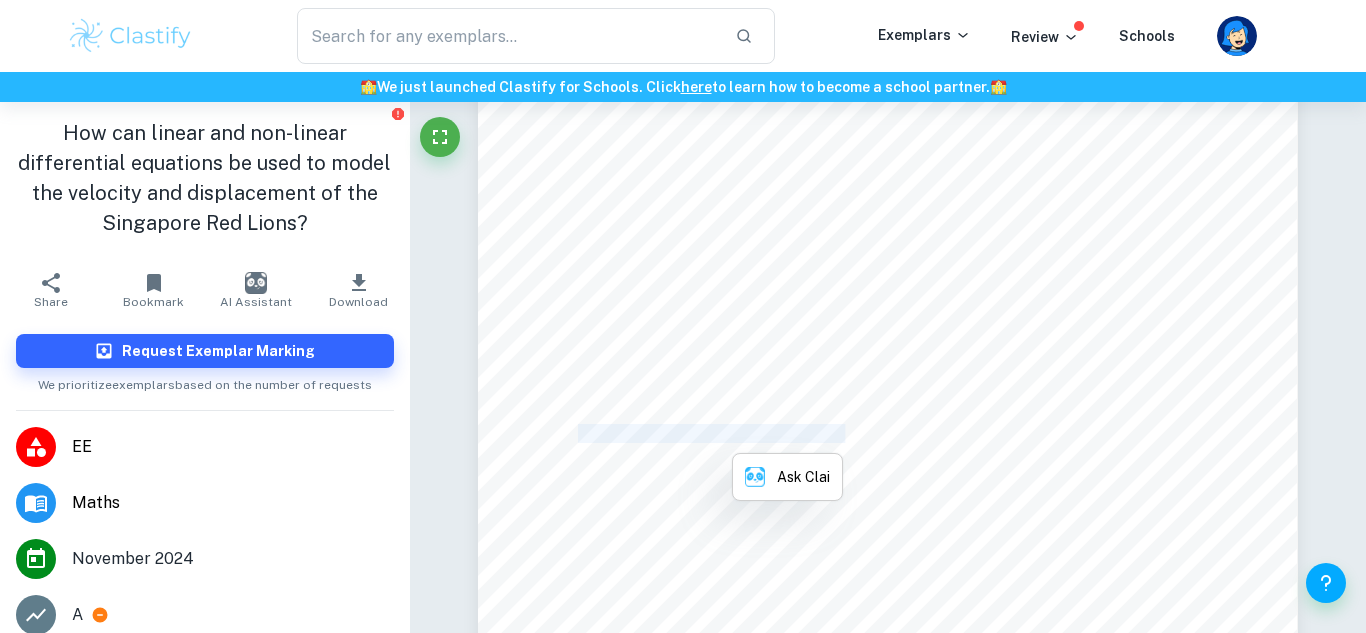click on "By solving this, an approximation for" at bounding box center [709, 434] 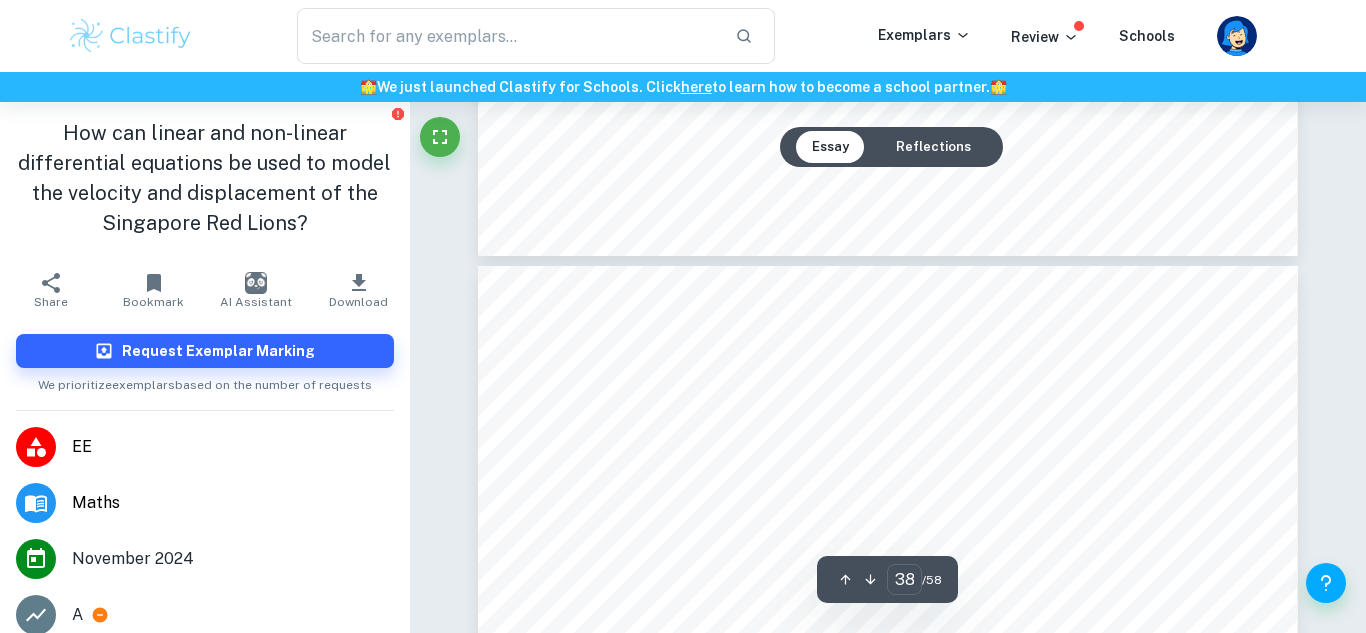 scroll, scrollTop: 43241, scrollLeft: 0, axis: vertical 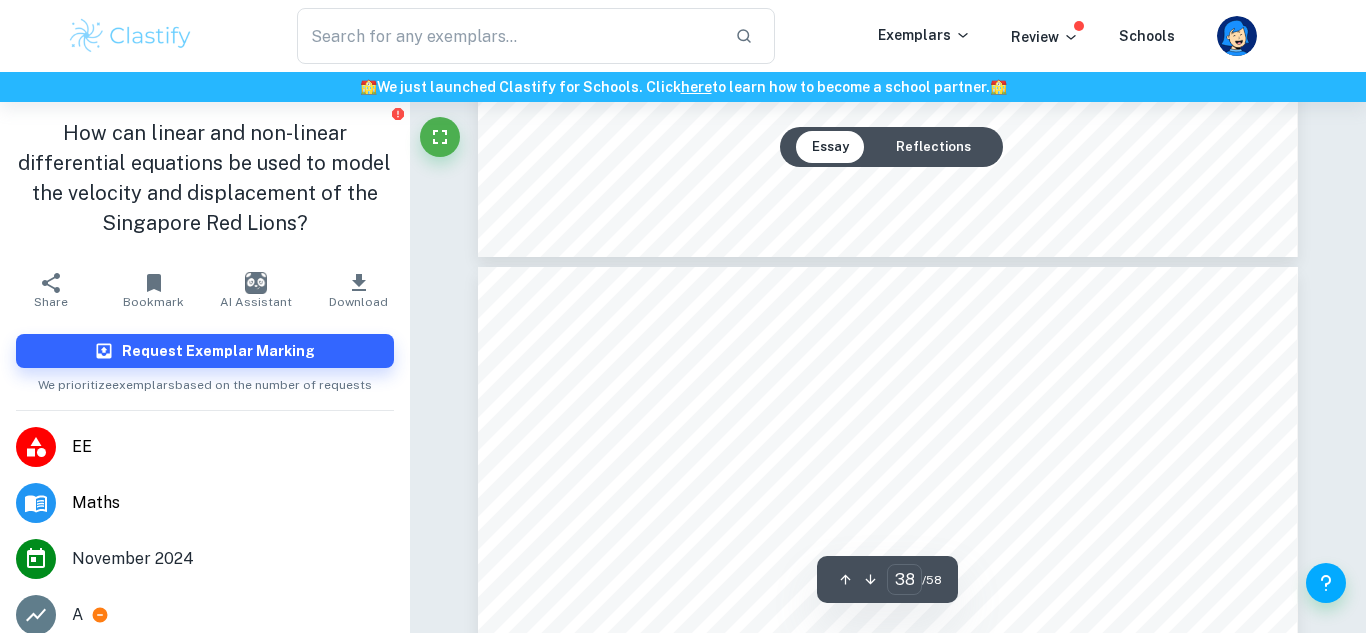 click on "Page 34 of 51 Observing Figure 12, it is clear that   N ( ÿ )   can model   v ( ÿ ) over the second segment with a very high degree of accuracy. Still, a slight deviation in the first second was observed which will be discussed in 12.3. 9.1.5: Obtaining an approximation for   ÿ(ý)   for the second segment of motion: Recalling, ÿ =  ýÿ ýÿ Recalling Equation (18): N ( ÿ )   =   0.26806125325154531609ÿ 7   2 49.33409609961885715032ÿ 6 + 3889.05731555071197996402ÿ 5   2 170226.78983872045052890419ÿ 4 + 4468071.53457085365128885689ÿ 3   2 70326643.27510987081823138793ÿ 2 + 614614530.99228146125507801736ÿ 2 2300723455.65942927369059665382 Hence, x ( ÿ )   =   [   N(ÿ) ýÿ By solving this, an approximation for   x ( ÿ )   for the second segment can be obtained: H ( ÿ )   =   0.26806125325154531609ÿ 8 8   2  49.33409609961885715032ÿ 7 7 +  3889.05731555071197996402ÿ 6 6   2  170226.78983872045052890419ÿ 5 5 +  4468071.53457085365128885689ÿ 4 4   2  70326643.27510987081823138793ÿ 3 3 +  2 2" at bounding box center (888, 846) 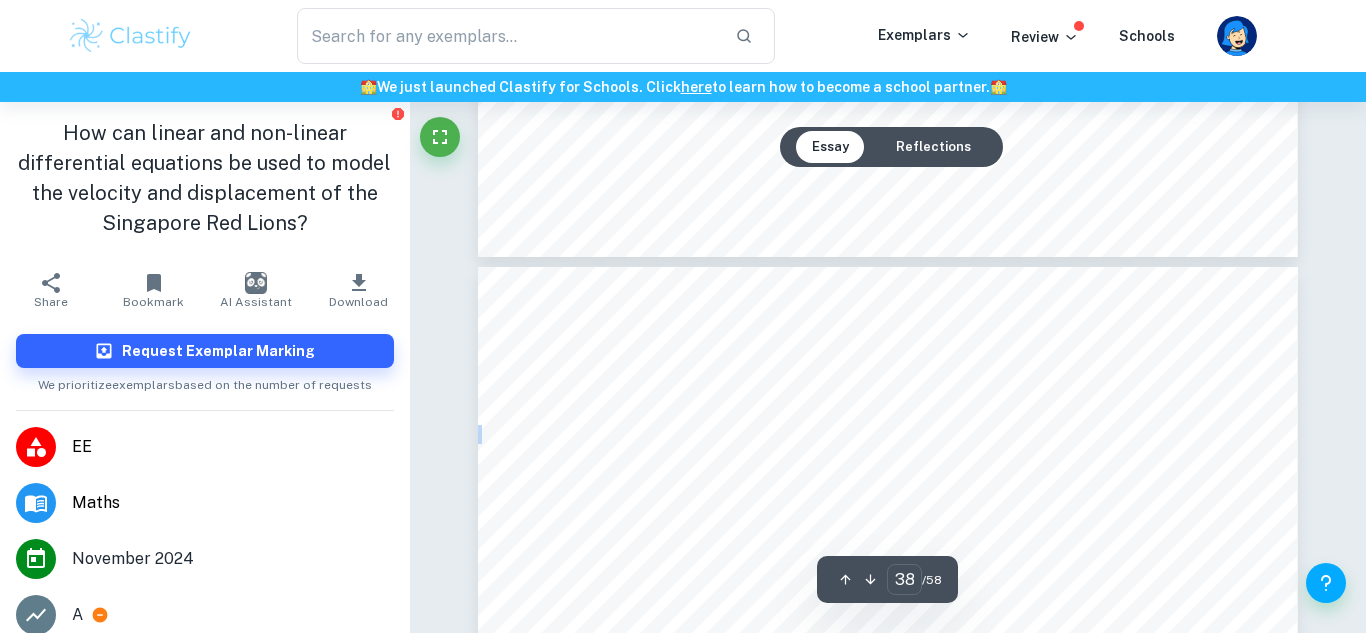 click on "Page 34 of 51 Observing Figure 12, it is clear that   N ( ÿ )   can model   v ( ÿ ) over the second segment with a very high degree of accuracy. Still, a slight deviation in the first second was observed which will be discussed in 12.3. 9.1.5: Obtaining an approximation for   ÿ(ý)   for the second segment of motion: Recalling, ÿ =  ýÿ ýÿ Recalling Equation (18): N ( ÿ )   =   0.26806125325154531609ÿ 7   2 49.33409609961885715032ÿ 6 + 3889.05731555071197996402ÿ 5   2 170226.78983872045052890419ÿ 4 + 4468071.53457085365128885689ÿ 3   2 70326643.27510987081823138793ÿ 2 + 614614530.99228146125507801736ÿ 2 2300723455.65942927369059665382 Hence, x ( ÿ )   =   [   N(ÿ) ýÿ By solving this, an approximation for   x ( ÿ )   for the second segment can be obtained: H ( ÿ )   =   0.26806125325154531609ÿ 8 8   2  49.33409609961885715032ÿ 7 7 +  3889.05731555071197996402ÿ 6 6   2  170226.78983872045052890419ÿ 5 5 +  4468071.53457085365128885689ÿ 4 4   2  70326643.27510987081823138793ÿ 3 3 +  2 2" at bounding box center (888, 846) 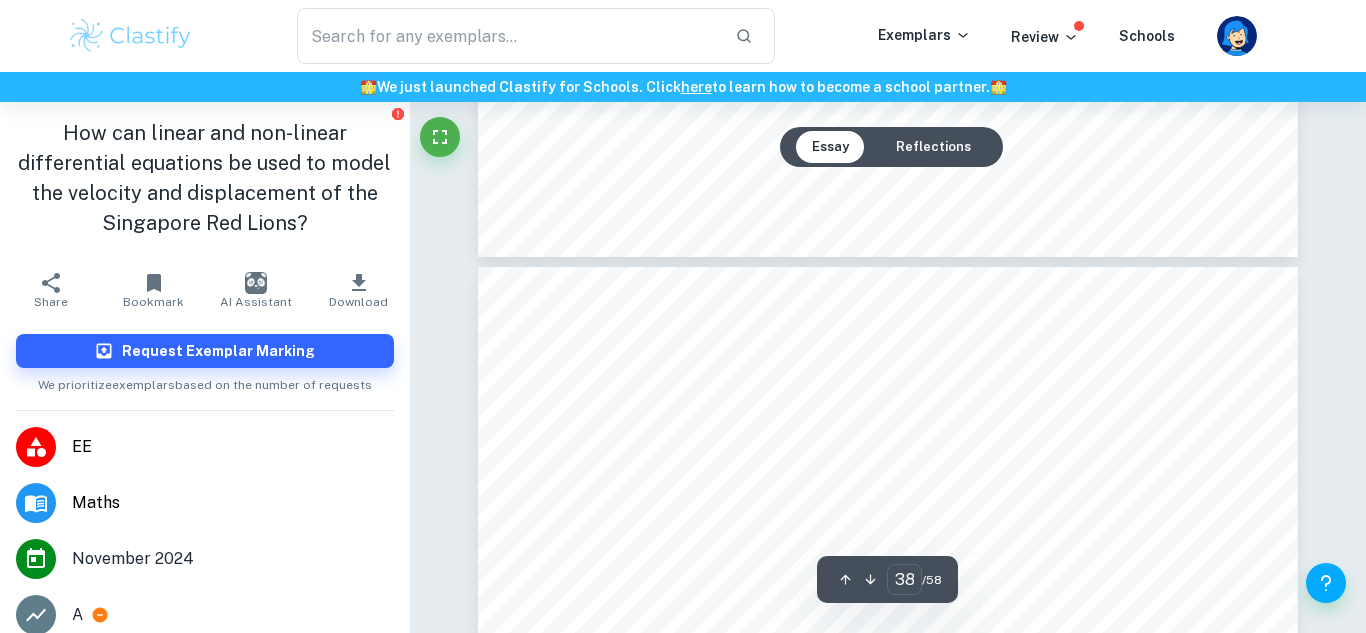 click on "Page 34 of 51 Observing Figure 12, it is clear that   N ( ÿ )   can model   v ( ÿ ) over the second segment with a very high degree of accuracy. Still, a slight deviation in the first second was observed which will be discussed in 12.3. 9.1.5: Obtaining an approximation for   ÿ(ý)   for the second segment of motion: Recalling, ÿ =  ýÿ ýÿ Recalling Equation (18): N ( ÿ )   =   0.26806125325154531609ÿ 7   2 49.33409609961885715032ÿ 6 + 3889.05731555071197996402ÿ 5   2 170226.78983872045052890419ÿ 4 + 4468071.53457085365128885689ÿ 3   2 70326643.27510987081823138793ÿ 2 + 614614530.99228146125507801736ÿ 2 2300723455.65942927369059665382 Hence, x ( ÿ )   =   [   N(ÿ) ýÿ By solving this, an approximation for   x ( ÿ )   for the second segment can be obtained: H ( ÿ )   =   0.26806125325154531609ÿ 8 8   2  49.33409609961885715032ÿ 7 7 +  3889.05731555071197996402ÿ 6 6   2  170226.78983872045052890419ÿ 5 5 +  4468071.53457085365128885689ÿ 4 4   2  70326643.27510987081823138793ÿ 3 3 +  2 2" at bounding box center [888, 846] 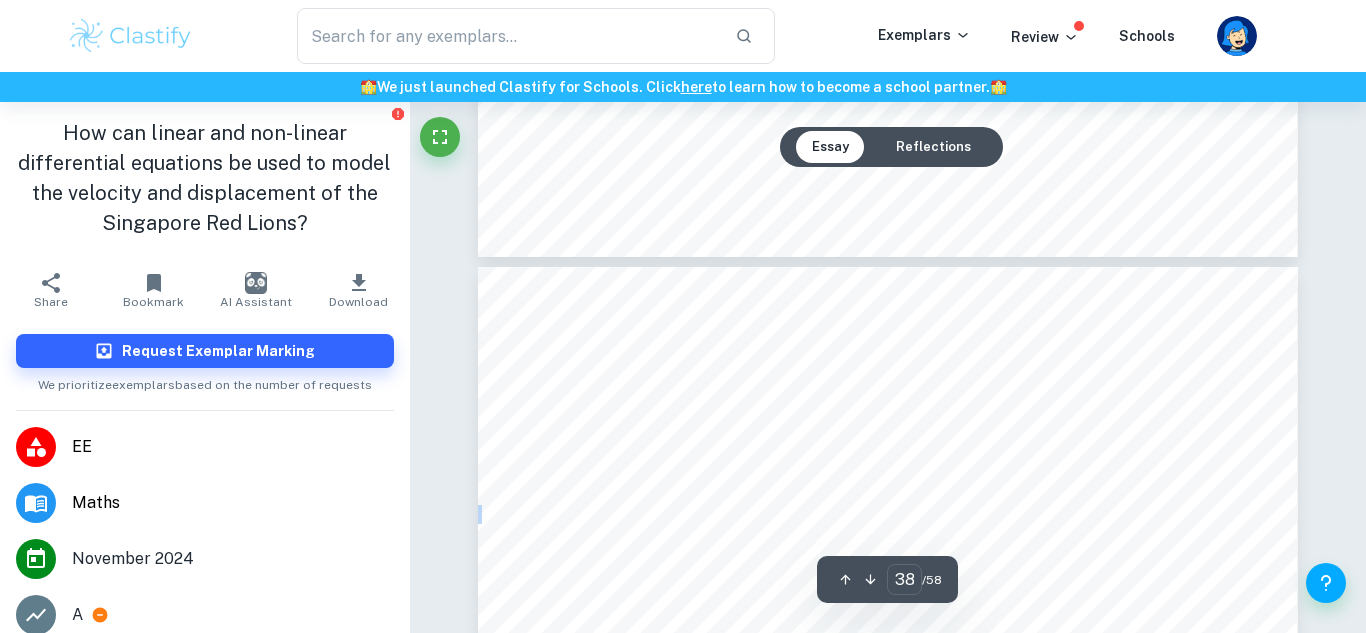 click on "Page 34 of 51 Observing Figure 12, it is clear that   N ( ÿ )   can model   v ( ÿ ) over the second segment with a very high degree of accuracy. Still, a slight deviation in the first second was observed which will be discussed in 12.3. 9.1.5: Obtaining an approximation for   ÿ(ý)   for the second segment of motion: Recalling, ÿ =  ýÿ ýÿ Recalling Equation (18): N ( ÿ )   =   0.26806125325154531609ÿ 7   2 49.33409609961885715032ÿ 6 + 3889.05731555071197996402ÿ 5   2 170226.78983872045052890419ÿ 4 + 4468071.53457085365128885689ÿ 3   2 70326643.27510987081823138793ÿ 2 + 614614530.99228146125507801736ÿ 2 2300723455.65942927369059665382 Hence, x ( ÿ )   =   [   N(ÿ) ýÿ By solving this, an approximation for   x ( ÿ )   for the second segment can be obtained: H ( ÿ )   =   0.26806125325154531609ÿ 8 8   2  49.33409609961885715032ÿ 7 7 +  3889.05731555071197996402ÿ 6 6   2  170226.78983872045052890419ÿ 5 5 +  4468071.53457085365128885689ÿ 4 4   2  70326643.27510987081823138793ÿ 3 3 +  2 2" at bounding box center (888, 846) 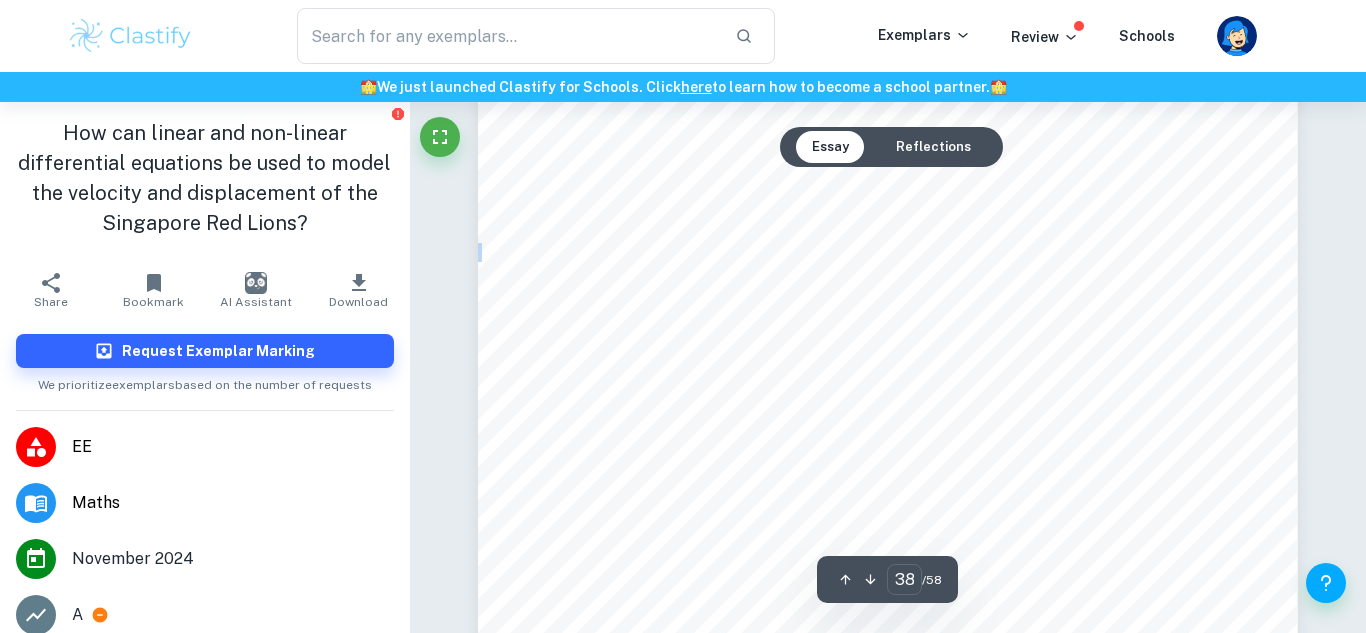 scroll, scrollTop: 43508, scrollLeft: 0, axis: vertical 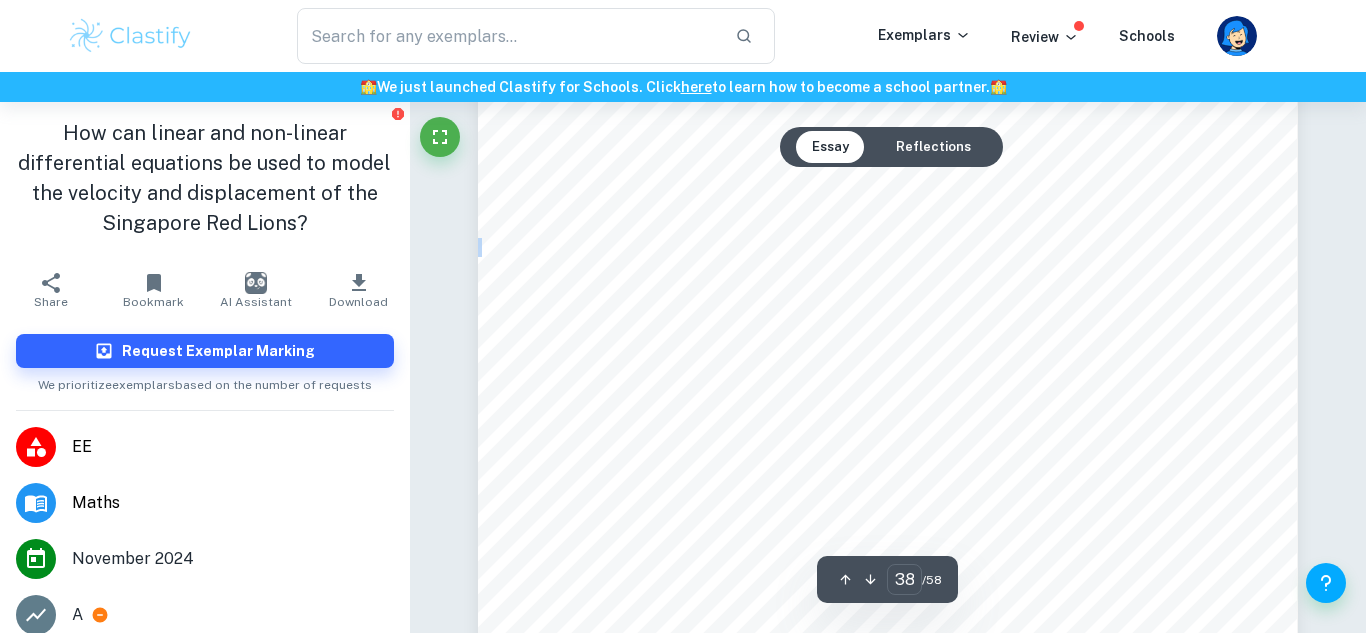 click on "0.26806125325154531609ÿ" at bounding box center [727, 415] 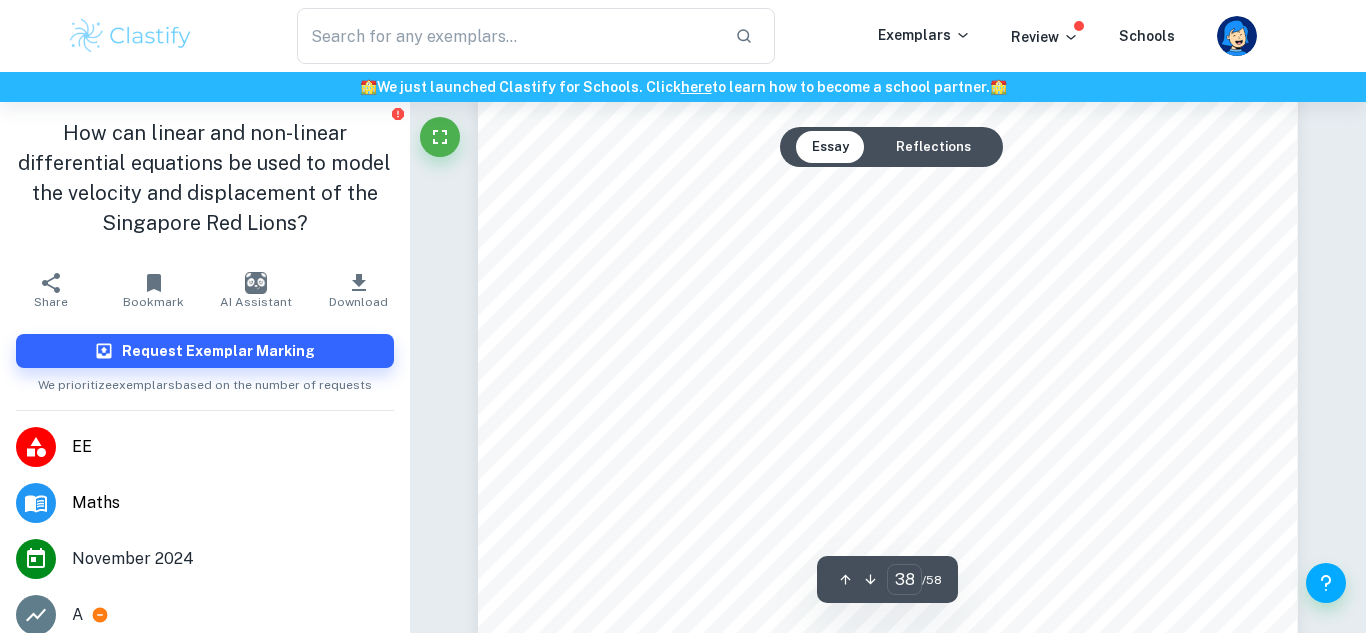 click on "0.26806125325154531609ÿ" at bounding box center (727, 415) 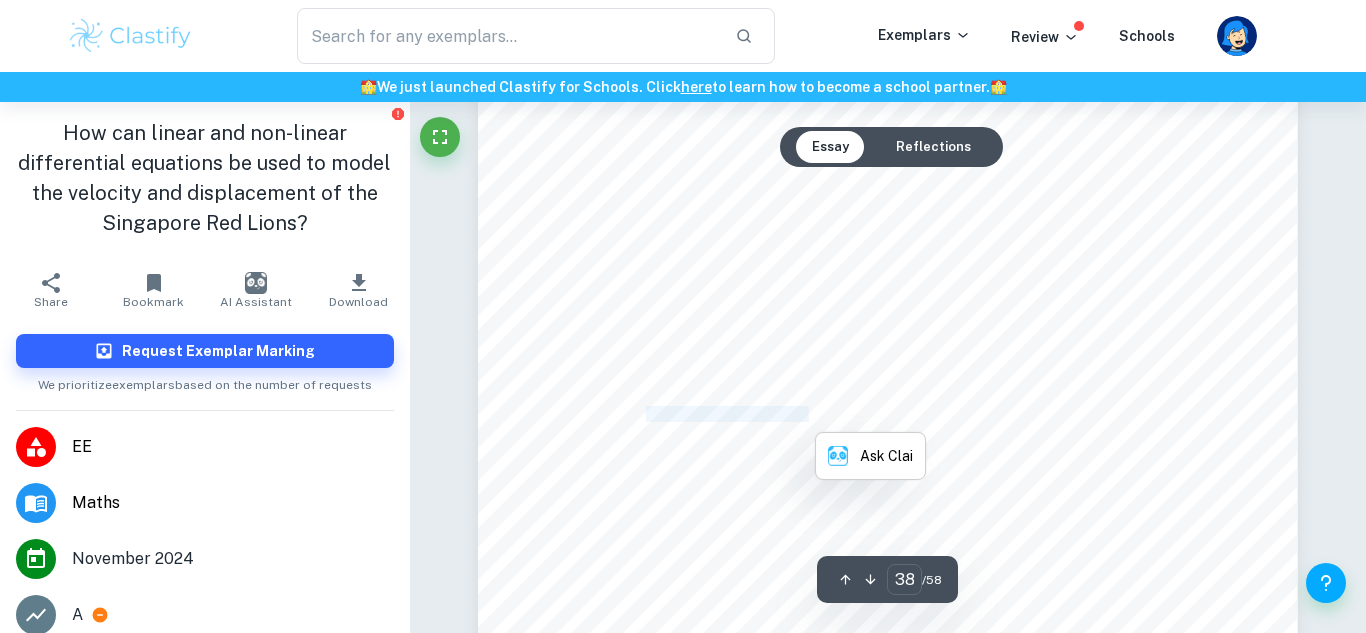 click on "0.26806125325154531609ÿ" at bounding box center (727, 415) 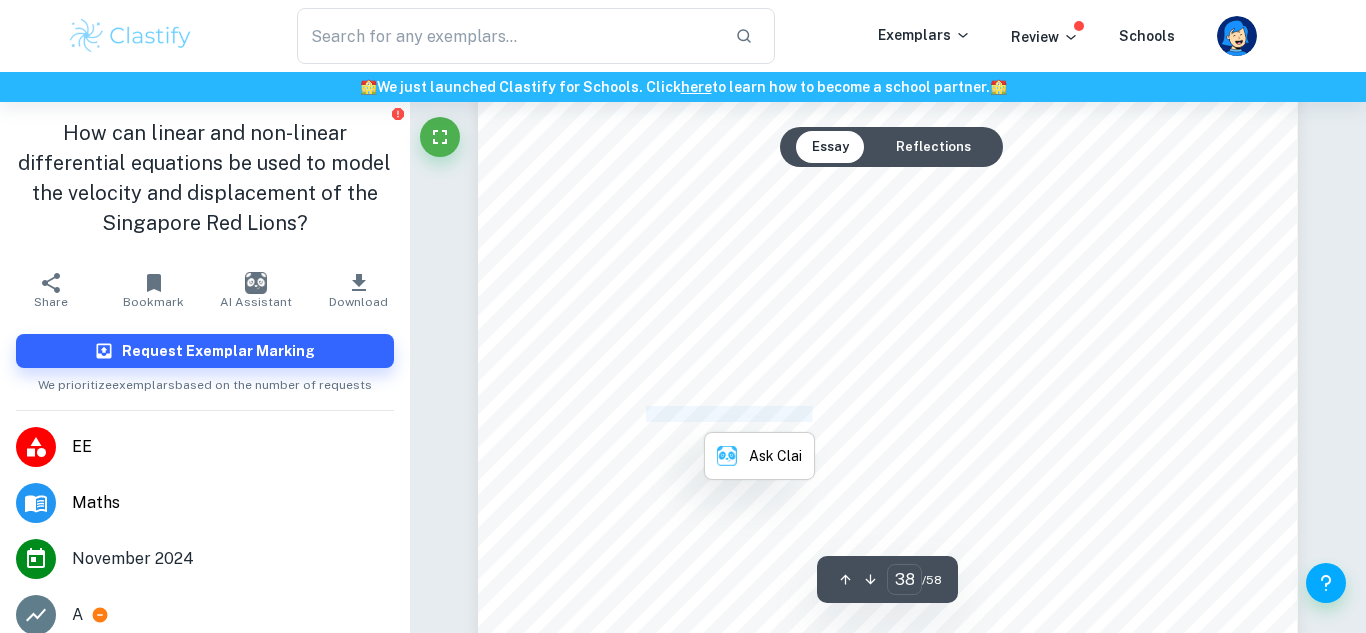 click on "0.26806125325154531609ÿ" at bounding box center [727, 415] 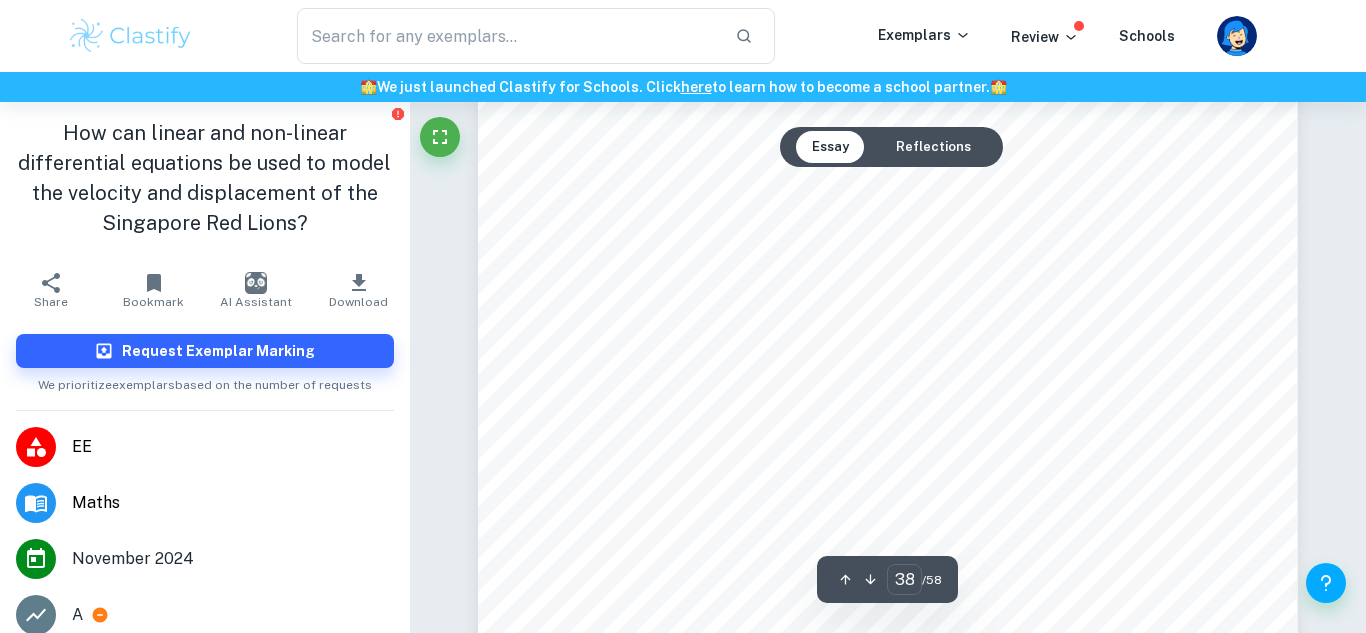 scroll, scrollTop: 43693, scrollLeft: 0, axis: vertical 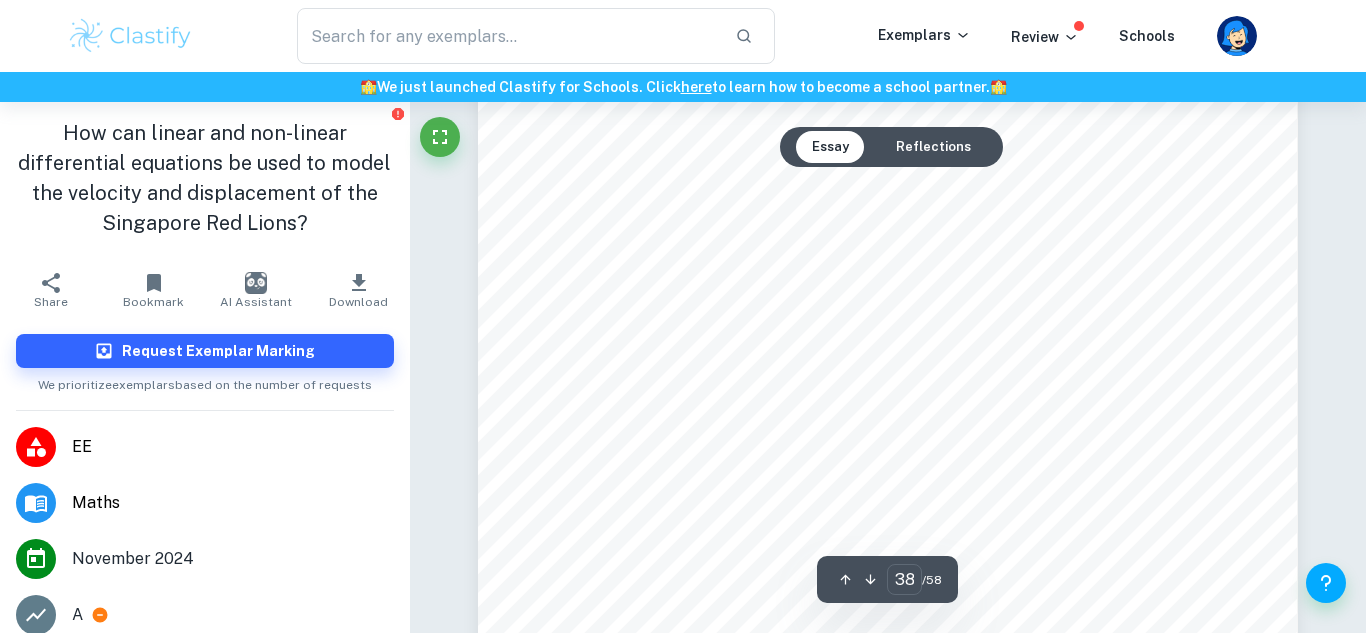 click on "Page 34 of 51 Observing Figure 12, it is clear that   N ( ÿ )   can model   v ( ÿ ) over the second segment with a very high degree of accuracy. Still, a slight deviation in the first second was observed which will be discussed in 12.3. 9.1.5: Obtaining an approximation for   ÿ(ý)   for the second segment of motion: Recalling, ÿ =  ýÿ ýÿ Recalling Equation (18): N ( ÿ )   =   0.26806125325154531609ÿ 7   2 49.33409609961885715032ÿ 6 + 3889.05731555071197996402ÿ 5   2 170226.78983872045052890419ÿ 4 + 4468071.53457085365128885689ÿ 3   2 70326643.27510987081823138793ÿ 2 + 614614530.99228146125507801736ÿ 2 2300723455.65942927369059665382 Hence, x ( ÿ )   =   [   N(ÿ) ýÿ By solving this, an approximation for   x ( ÿ )   for the second segment can be obtained: H ( ÿ )   =   0.26806125325154531609ÿ 8 8   2  49.33409609961885715032ÿ 7 7 +  3889.05731555071197996402ÿ 6 6   2  170226.78983872045052890419ÿ 5 5 +  4468071.53457085365128885689ÿ 4 4   2  70326643.27510987081823138793ÿ 3 3 +  2 2" at bounding box center [888, 394] 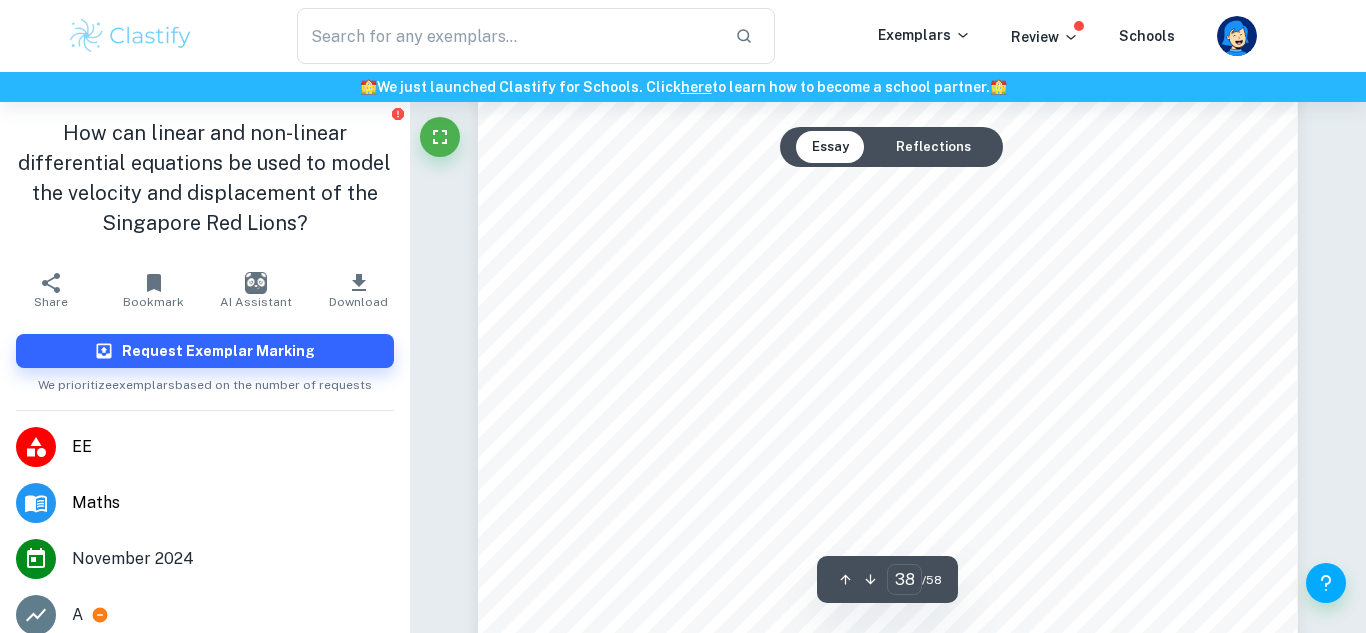scroll, scrollTop: 43527, scrollLeft: 0, axis: vertical 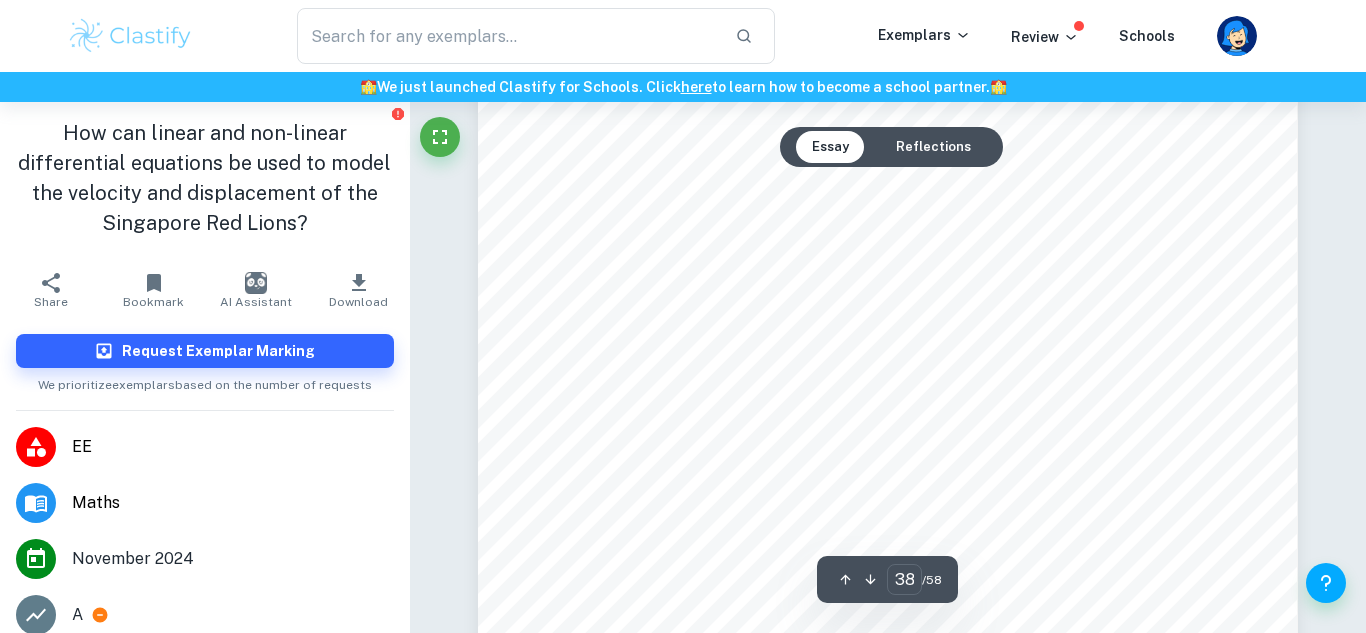 click on "Page 34 of 51 Observing Figure 12, it is clear that   N ( ÿ )   can model   v ( ÿ ) over the second segment with a very high degree of accuracy. Still, a slight deviation in the first second was observed which will be discussed in 12.3. 9.1.5: Obtaining an approximation for   ÿ(ý)   for the second segment of motion: Recalling, ÿ =  ýÿ ýÿ Recalling Equation (18): N ( ÿ )   =   0.26806125325154531609ÿ 7   2 49.33409609961885715032ÿ 6 + 3889.05731555071197996402ÿ 5   2 170226.78983872045052890419ÿ 4 + 4468071.53457085365128885689ÿ 3   2 70326643.27510987081823138793ÿ 2 + 614614530.99228146125507801736ÿ 2 2300723455.65942927369059665382 Hence, x ( ÿ )   =   [   N(ÿ) ýÿ By solving this, an approximation for   x ( ÿ )   for the second segment can be obtained: H ( ÿ )   =   0.26806125325154531609ÿ 8 8   2  49.33409609961885715032ÿ 7 7 +  3889.05731555071197996402ÿ 6 6   2  170226.78983872045052890419ÿ 5 5 +  4468071.53457085365128885689ÿ 4 4   2  70326643.27510987081823138793ÿ 3 3 +  2 2" at bounding box center [888, 560] 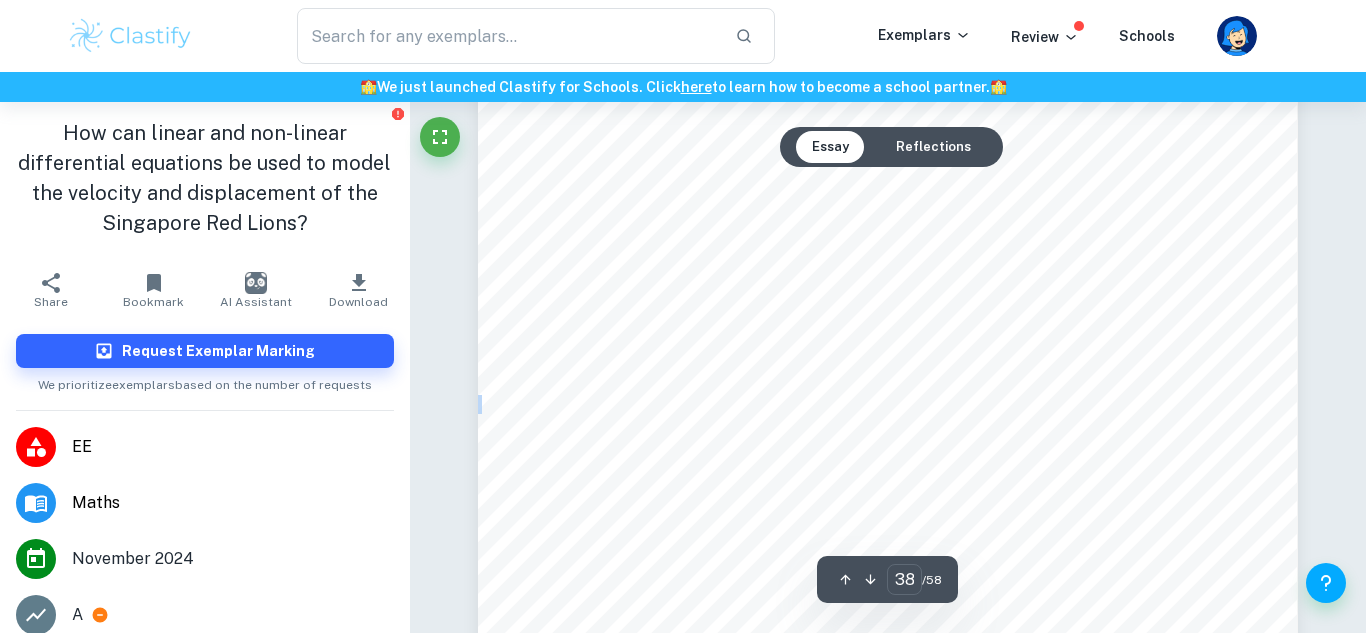 click on "Page 34 of 51 Observing Figure 12, it is clear that   N ( ÿ )   can model   v ( ÿ ) over the second segment with a very high degree of accuracy. Still, a slight deviation in the first second was observed which will be discussed in 12.3. 9.1.5: Obtaining an approximation for   ÿ(ý)   for the second segment of motion: Recalling, ÿ =  ýÿ ýÿ Recalling Equation (18): N ( ÿ )   =   0.26806125325154531609ÿ 7   2 49.33409609961885715032ÿ 6 + 3889.05731555071197996402ÿ 5   2 170226.78983872045052890419ÿ 4 + 4468071.53457085365128885689ÿ 3   2 70326643.27510987081823138793ÿ 2 + 614614530.99228146125507801736ÿ 2 2300723455.65942927369059665382 Hence, x ( ÿ )   =   [   N(ÿ) ýÿ By solving this, an approximation for   x ( ÿ )   for the second segment can be obtained: H ( ÿ )   =   0.26806125325154531609ÿ 8 8   2  49.33409609961885715032ÿ 7 7 +  3889.05731555071197996402ÿ 6 6   2  170226.78983872045052890419ÿ 5 5 +  4468071.53457085365128885689ÿ 4 4   2  70326643.27510987081823138793ÿ 3 3 +  2 2" at bounding box center (888, 560) 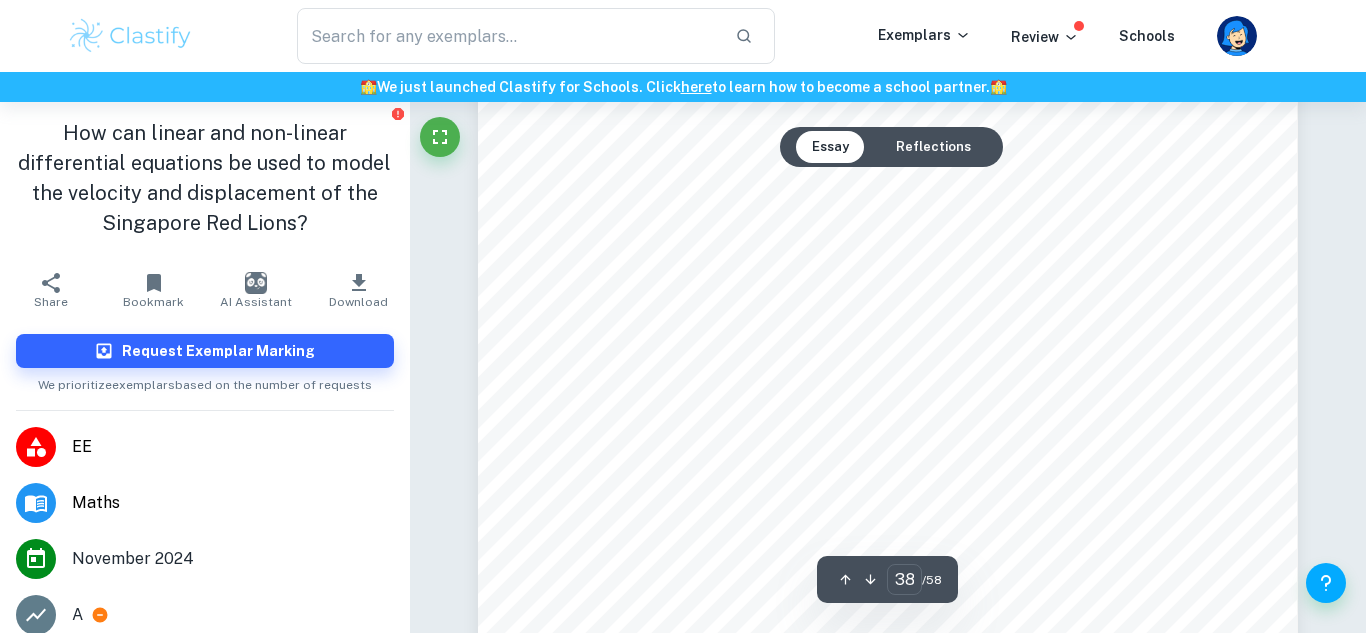 click on "Page 34 of 51 Observing Figure 12, it is clear that   N ( ÿ )   can model   v ( ÿ ) over the second segment with a very high degree of accuracy. Still, a slight deviation in the first second was observed which will be discussed in 12.3. 9.1.5: Obtaining an approximation for   ÿ(ý)   for the second segment of motion: Recalling, ÿ =  ýÿ ýÿ Recalling Equation (18): N ( ÿ )   =   0.26806125325154531609ÿ 7   2 49.33409609961885715032ÿ 6 + 3889.05731555071197996402ÿ 5   2 170226.78983872045052890419ÿ 4 + 4468071.53457085365128885689ÿ 3   2 70326643.27510987081823138793ÿ 2 + 614614530.99228146125507801736ÿ 2 2300723455.65942927369059665382 Hence, x ( ÿ )   =   [   N(ÿ) ýÿ By solving this, an approximation for   x ( ÿ )   for the second segment can be obtained: H ( ÿ )   =   0.26806125325154531609ÿ 8 8   2  49.33409609961885715032ÿ 7 7 +  3889.05731555071197996402ÿ 6 6   2  170226.78983872045052890419ÿ 5 5 +  4468071.53457085365128885689ÿ 4 4   2  70326643.27510987081823138793ÿ 3 3 +  2 2" at bounding box center [888, 560] 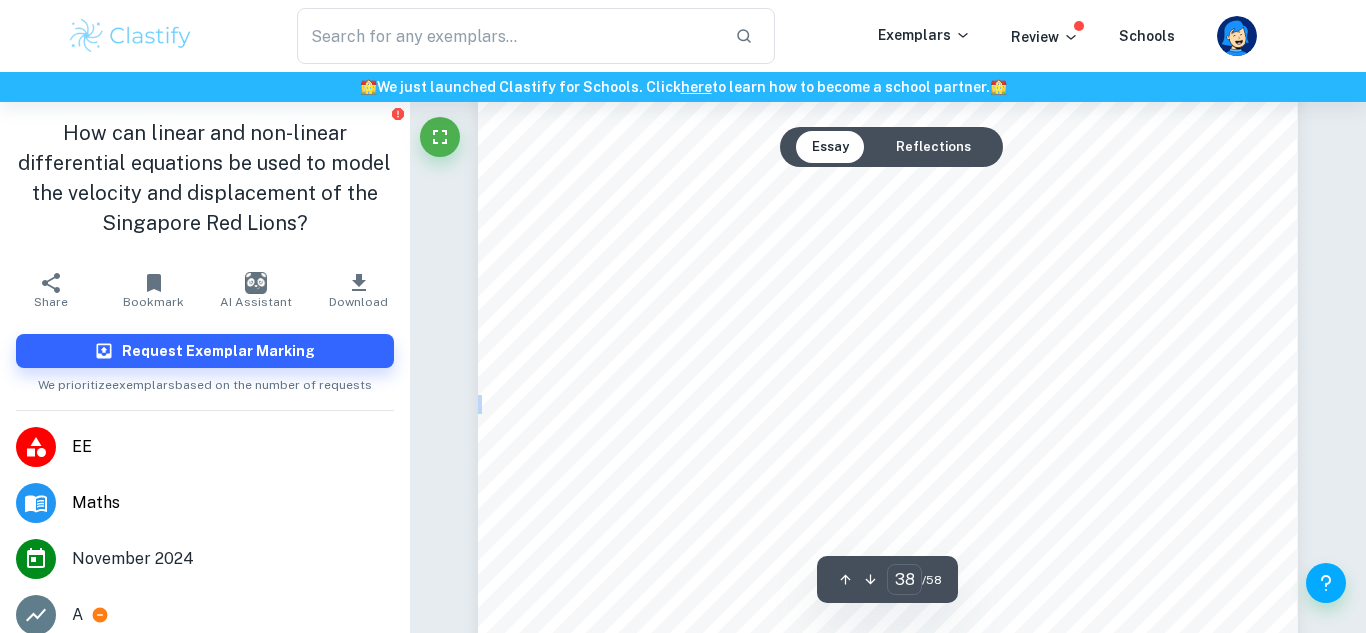 click on "Page 34 of 51 Observing Figure 12, it is clear that   N ( ÿ )   can model   v ( ÿ ) over the second segment with a very high degree of accuracy. Still, a slight deviation in the first second was observed which will be discussed in 12.3. 9.1.5: Obtaining an approximation for   ÿ(ý)   for the second segment of motion: Recalling, ÿ =  ýÿ ýÿ Recalling Equation (18): N ( ÿ )   =   0.26806125325154531609ÿ 7   2 49.33409609961885715032ÿ 6 + 3889.05731555071197996402ÿ 5   2 170226.78983872045052890419ÿ 4 + 4468071.53457085365128885689ÿ 3   2 70326643.27510987081823138793ÿ 2 + 614614530.99228146125507801736ÿ 2 2300723455.65942927369059665382 Hence, x ( ÿ )   =   [   N(ÿ) ýÿ By solving this, an approximation for   x ( ÿ )   for the second segment can be obtained: H ( ÿ )   =   0.26806125325154531609ÿ 8 8   2  49.33409609961885715032ÿ 7 7 +  3889.05731555071197996402ÿ 6 6   2  170226.78983872045052890419ÿ 5 5 +  4468071.53457085365128885689ÿ 4 4   2  70326643.27510987081823138793ÿ 3 3 +  2 2" at bounding box center [888, 560] 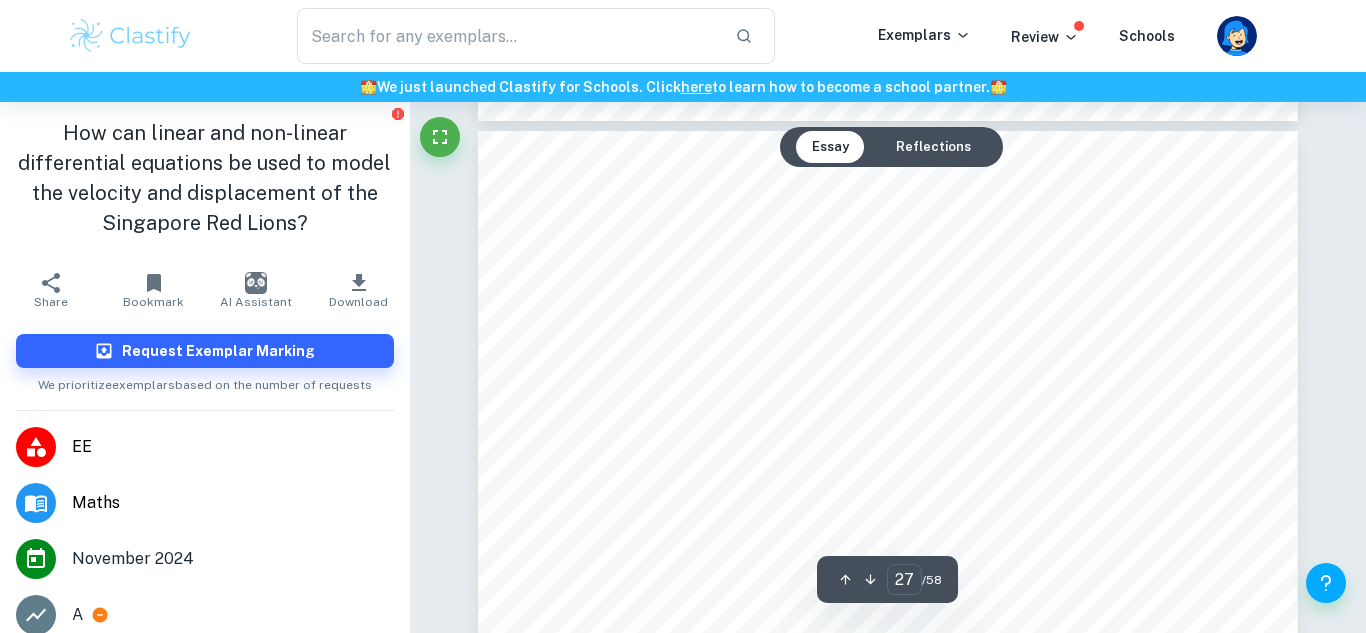 scroll, scrollTop: 30515, scrollLeft: 0, axis: vertical 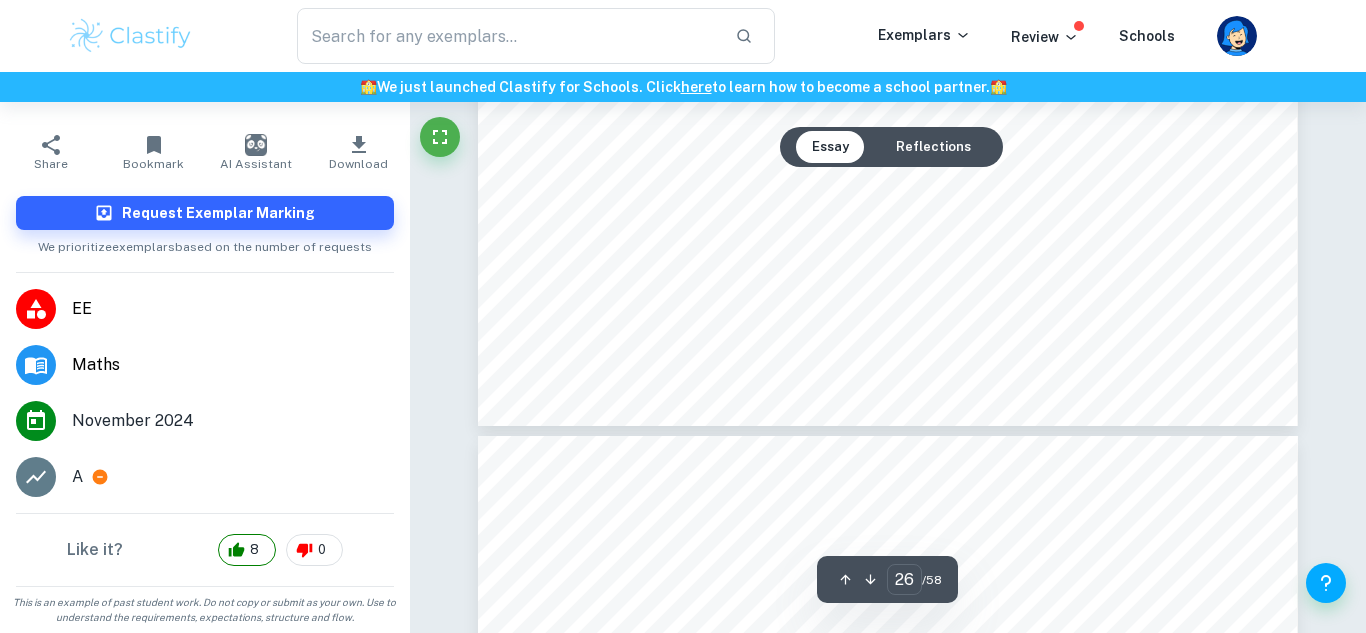 type on "27" 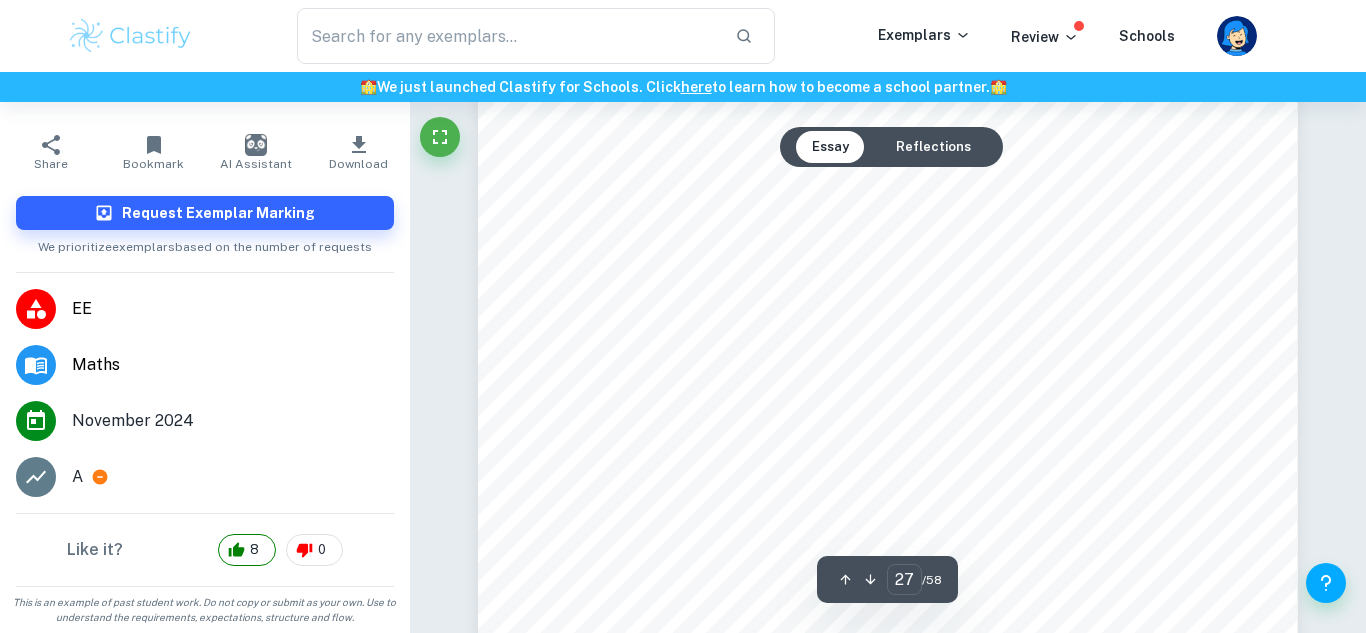 scroll, scrollTop: 31045, scrollLeft: 0, axis: vertical 